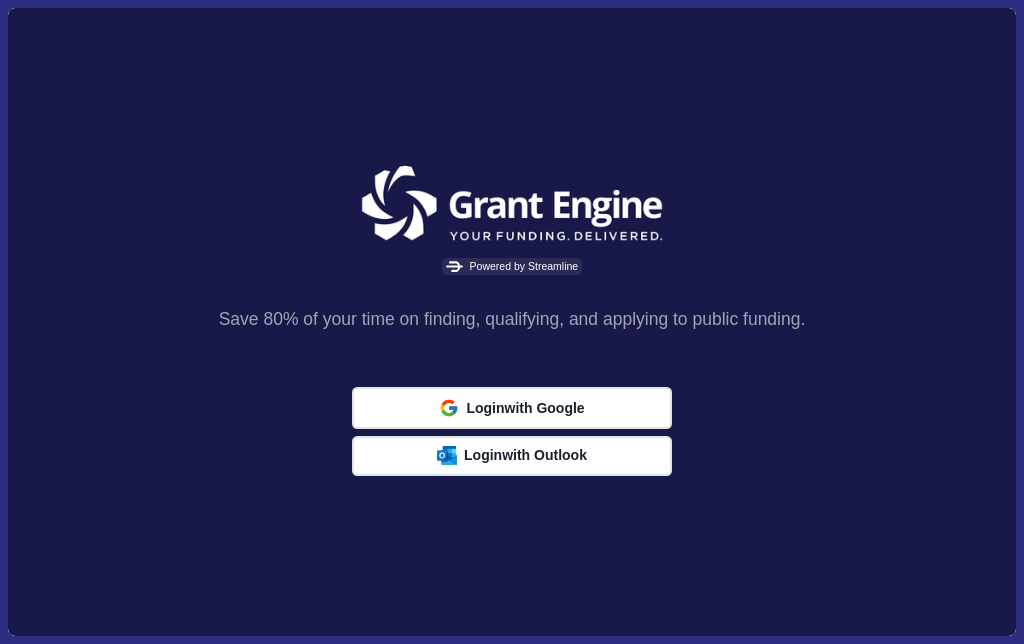 scroll, scrollTop: 0, scrollLeft: 0, axis: both 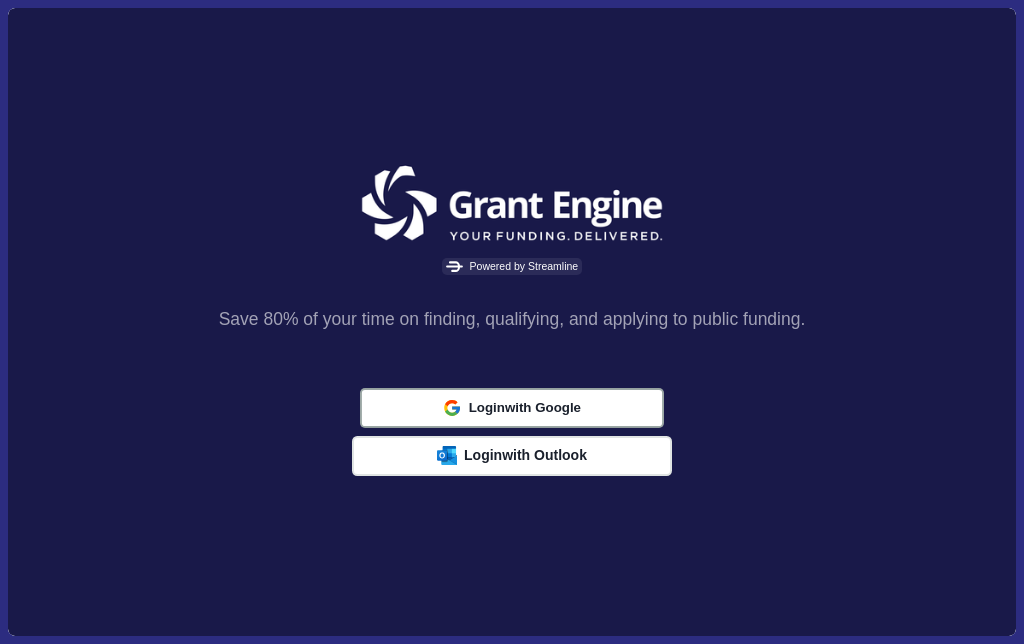 click on "Login  with Google" at bounding box center [511, 408] 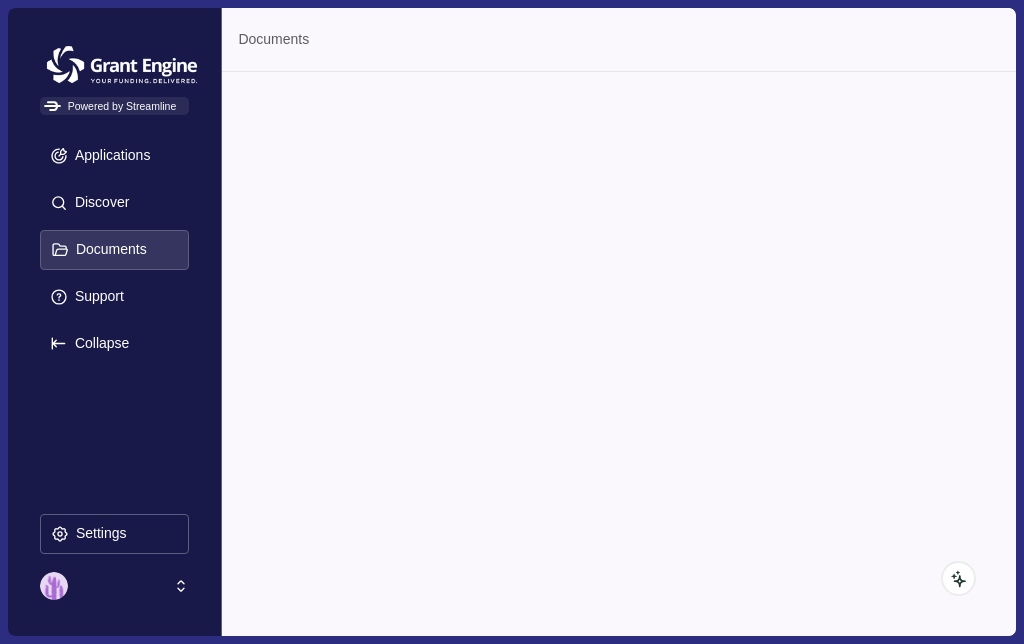 scroll, scrollTop: 0, scrollLeft: 0, axis: both 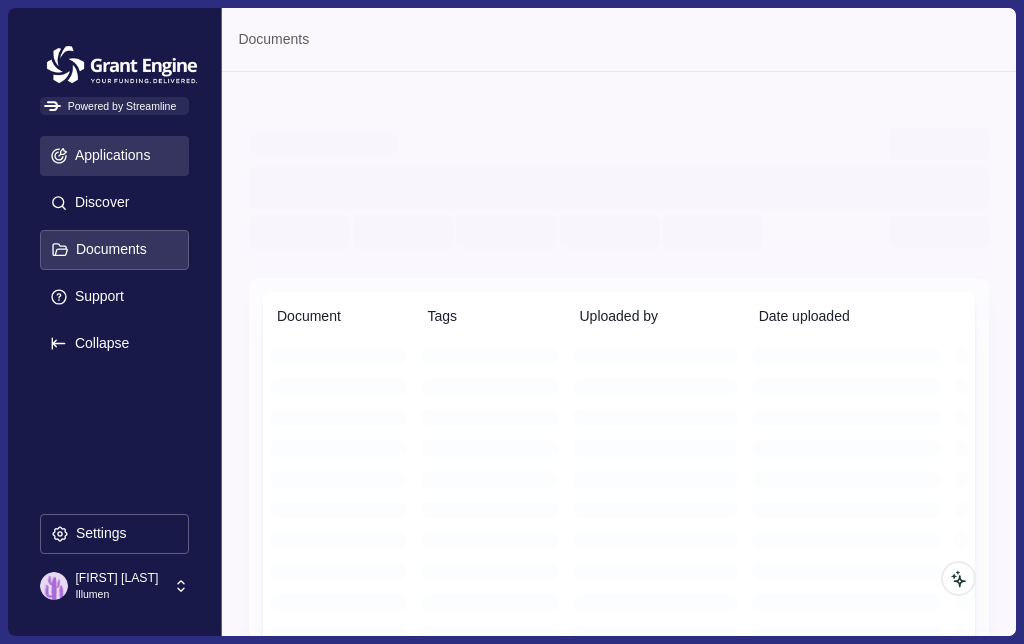 click on "Applications" at bounding box center [109, 155] 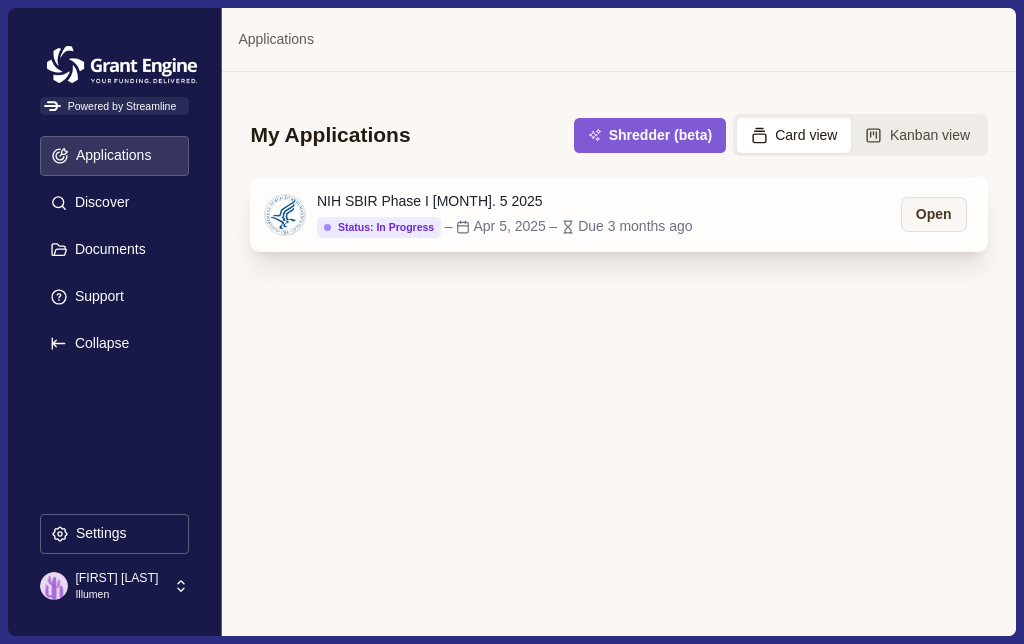 click on "NIH SBIR Phase I [MONTH]. 5 2025" at bounding box center (505, 201) 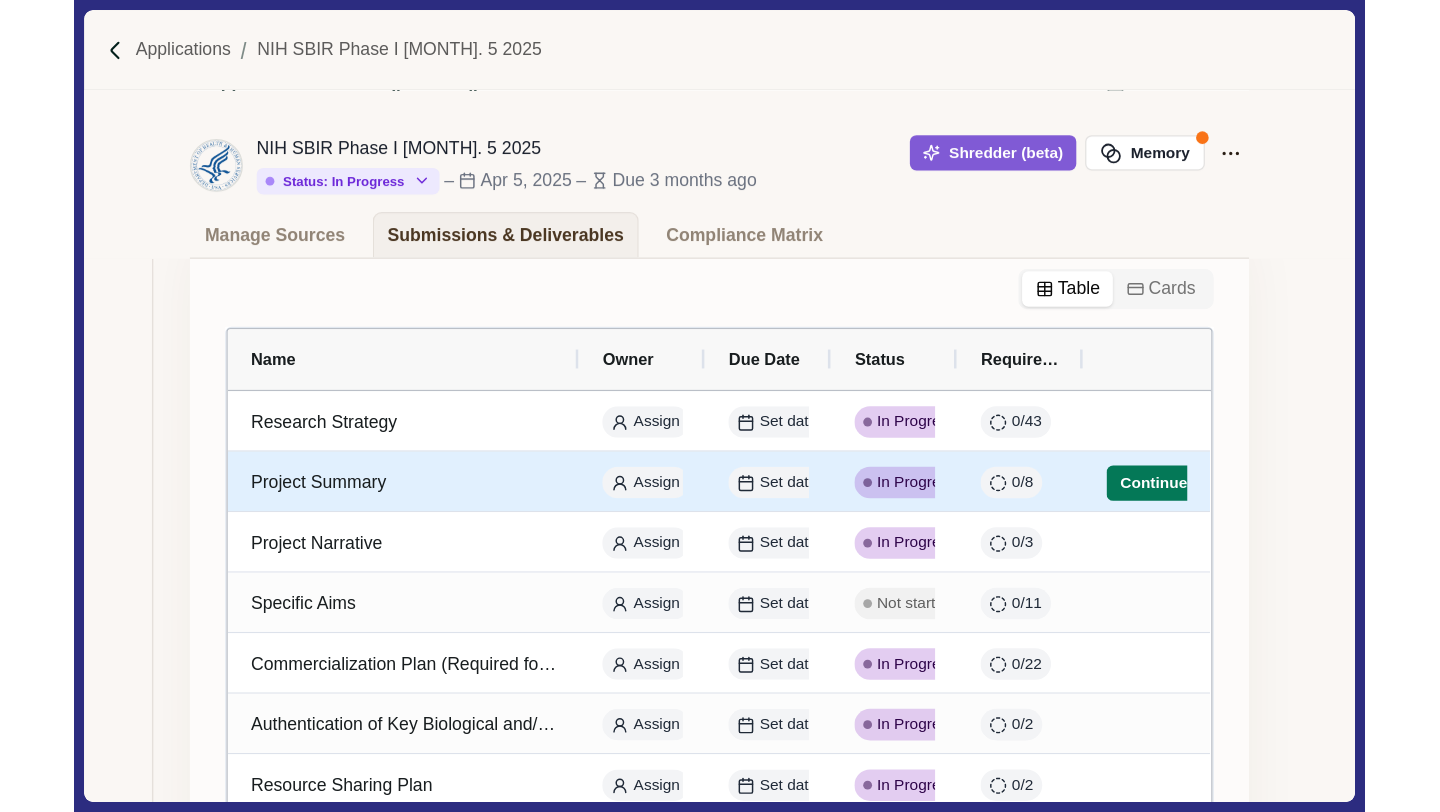 scroll, scrollTop: 0, scrollLeft: 0, axis: both 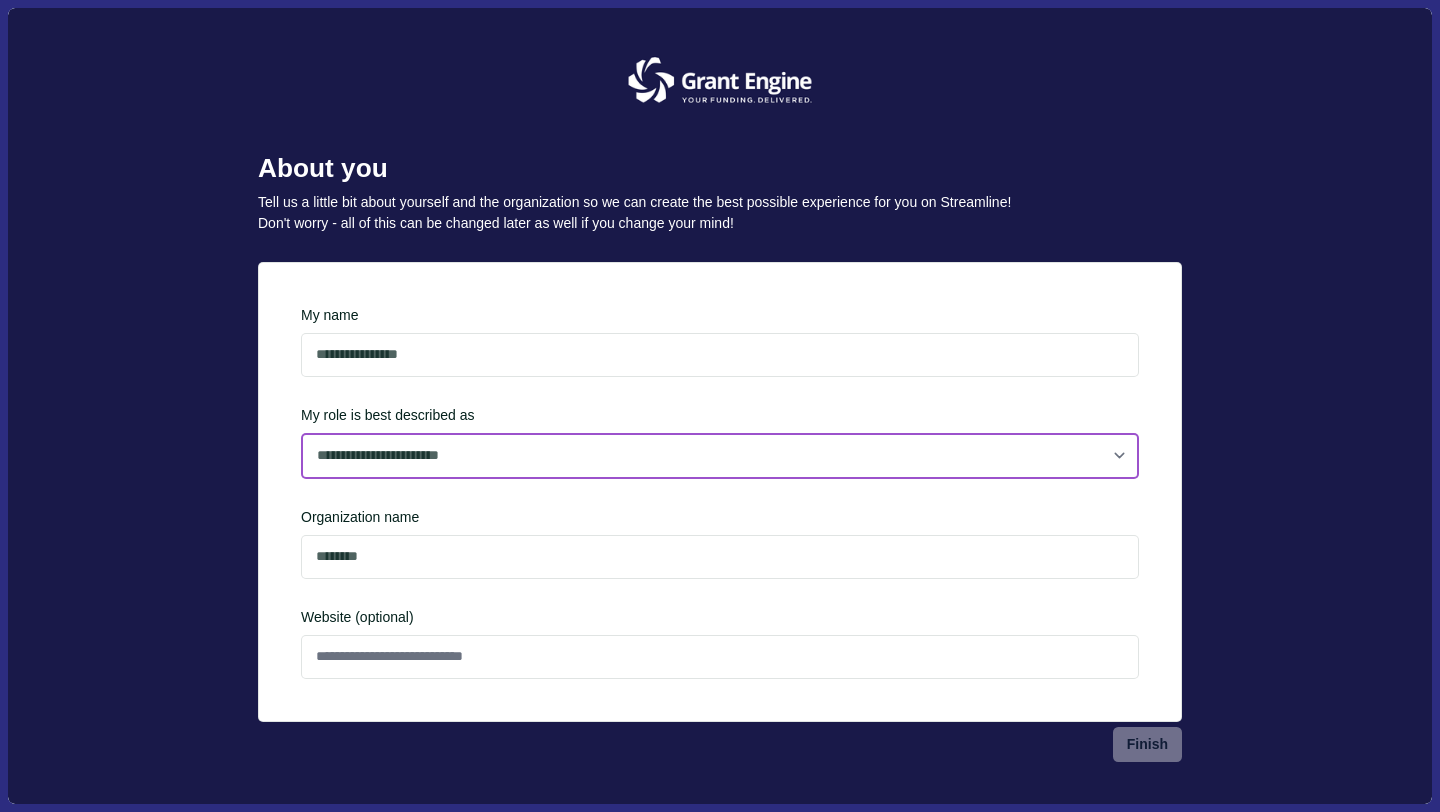 click on "**********" at bounding box center [720, 456] 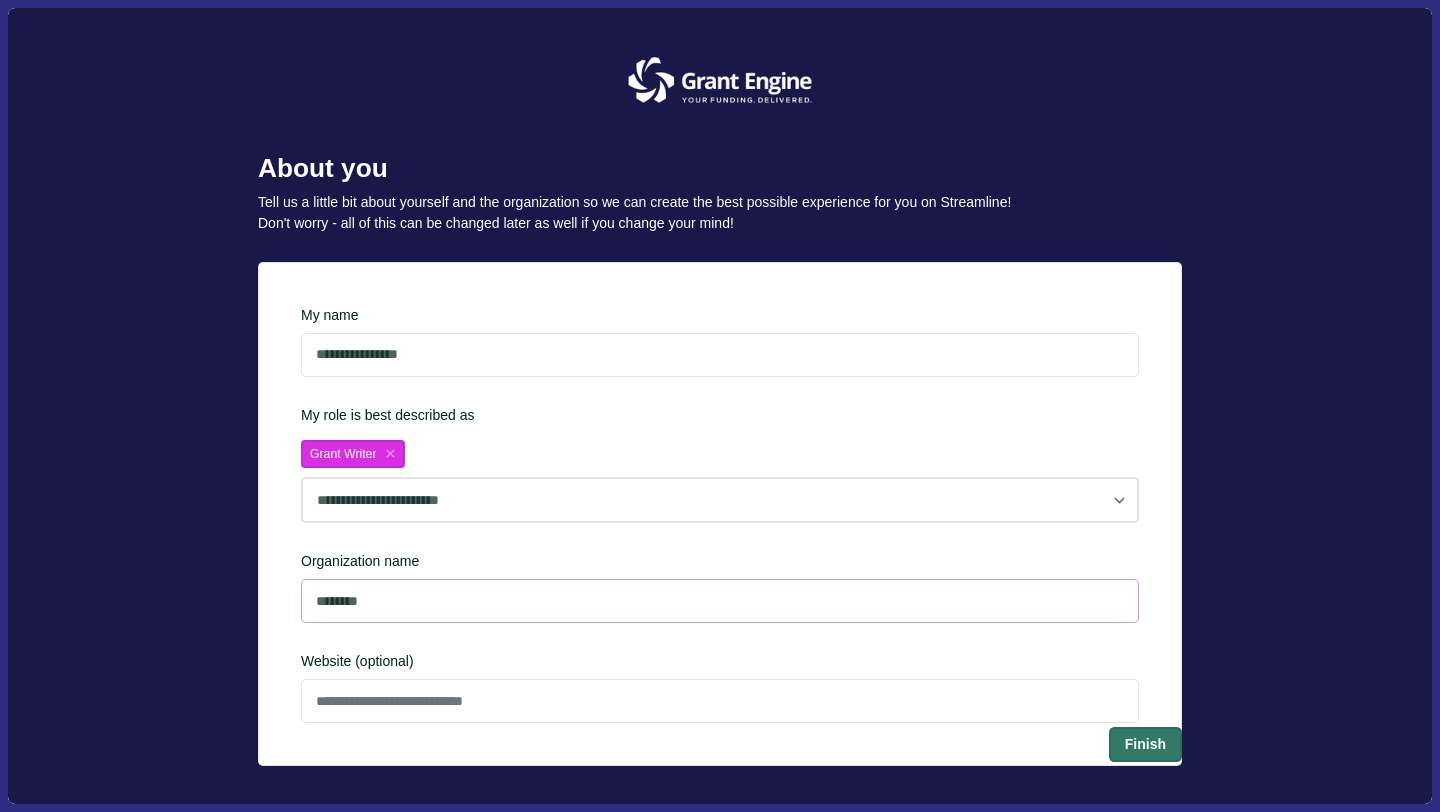 scroll, scrollTop: 34, scrollLeft: 0, axis: vertical 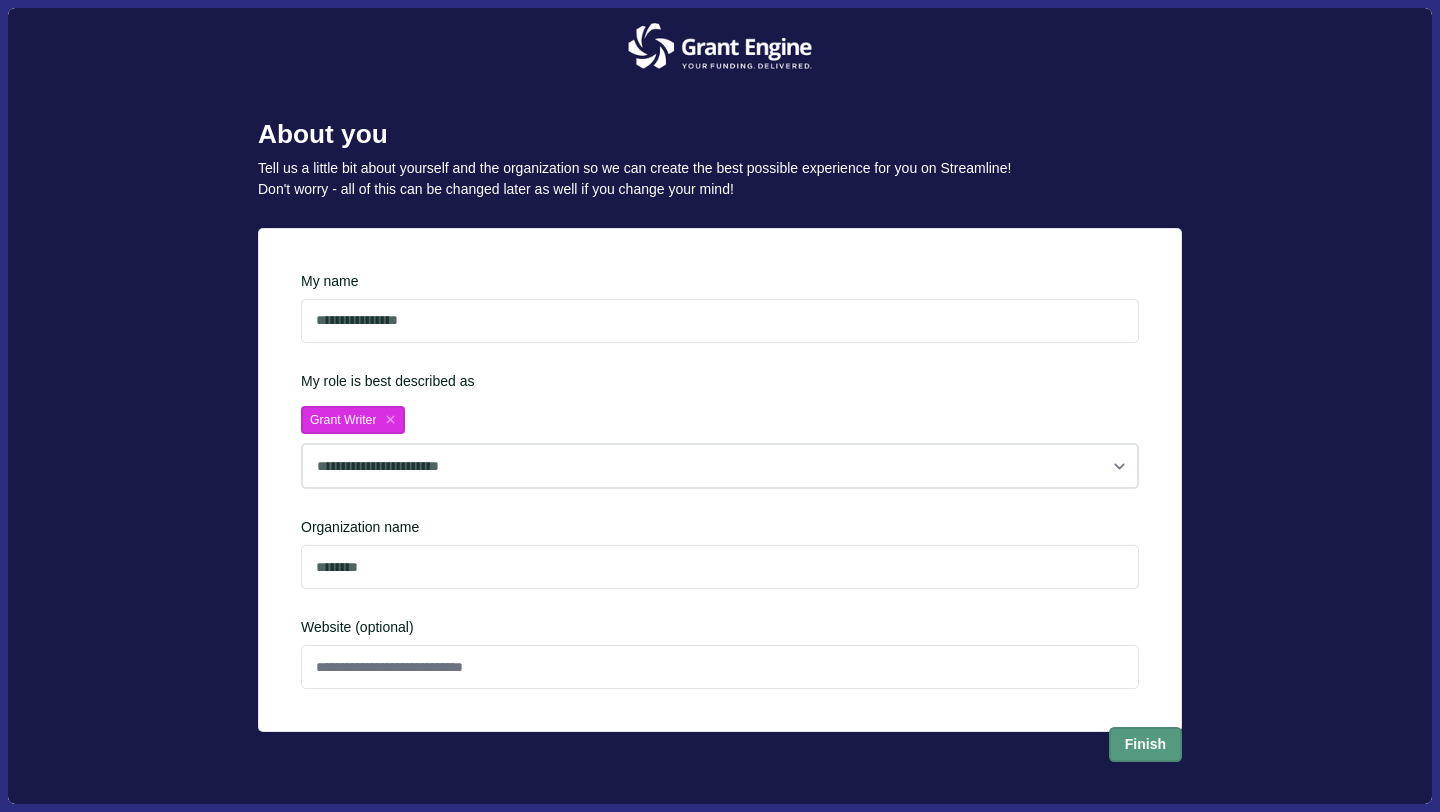 click on "Finish" at bounding box center [1145, 744] 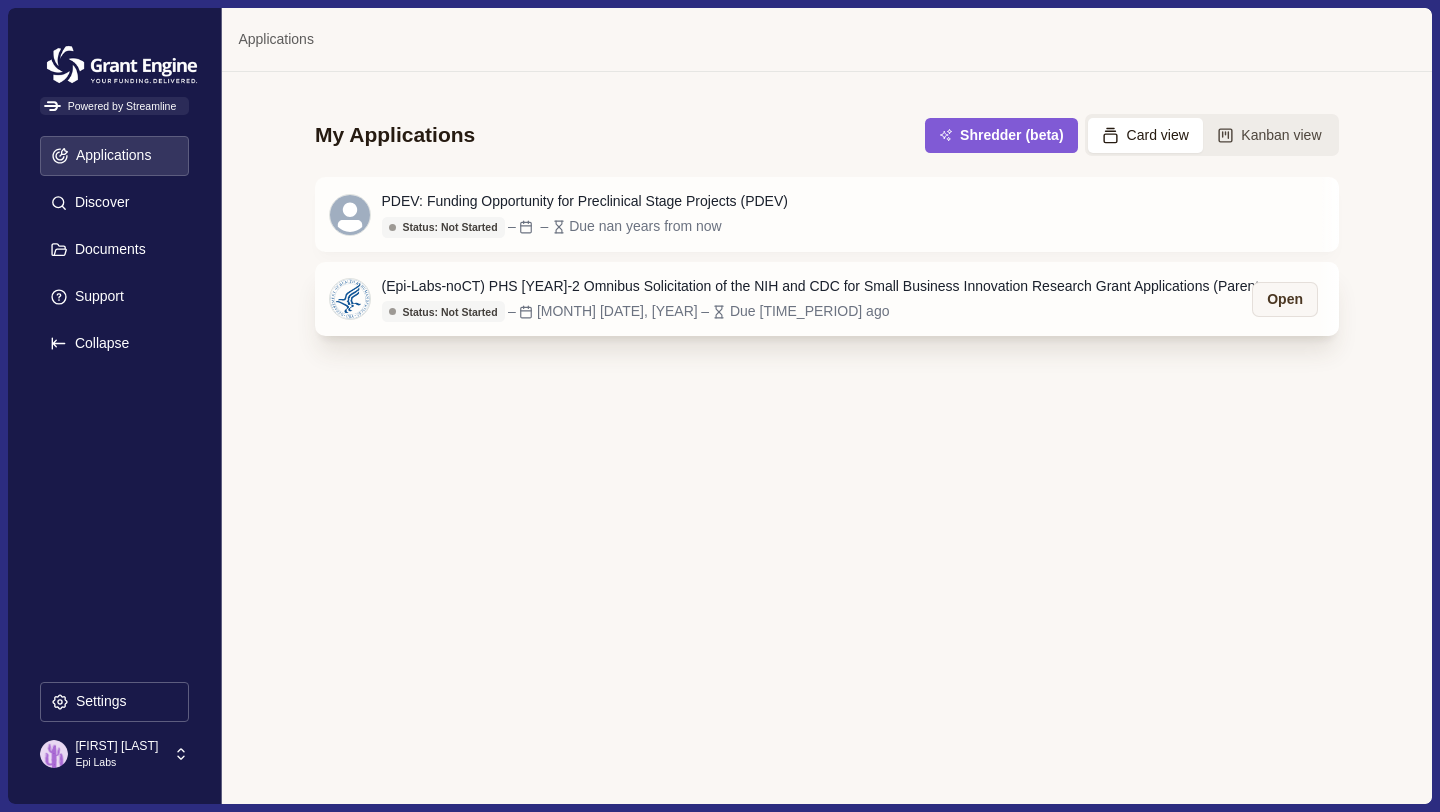 click on "(Epi-Labs-noCT) PHS [YEAR]-2 Omnibus Solicitation of the NIH and CDC for Small Business Innovation Research Grant Applications (Parent SBIR [R43/R44] Clinical Trial Not Allowed)" at bounding box center [832, 286] 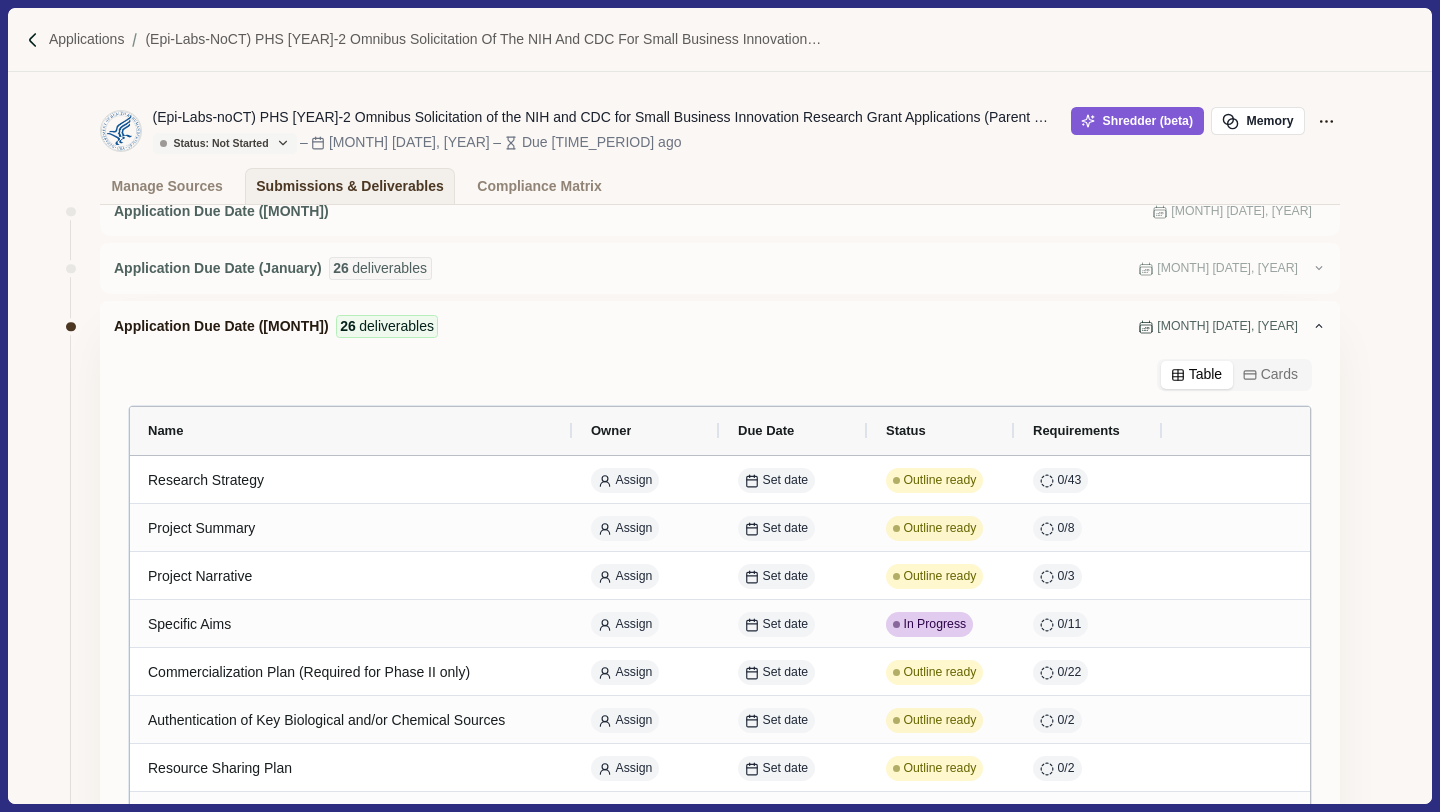 scroll, scrollTop: 0, scrollLeft: 0, axis: both 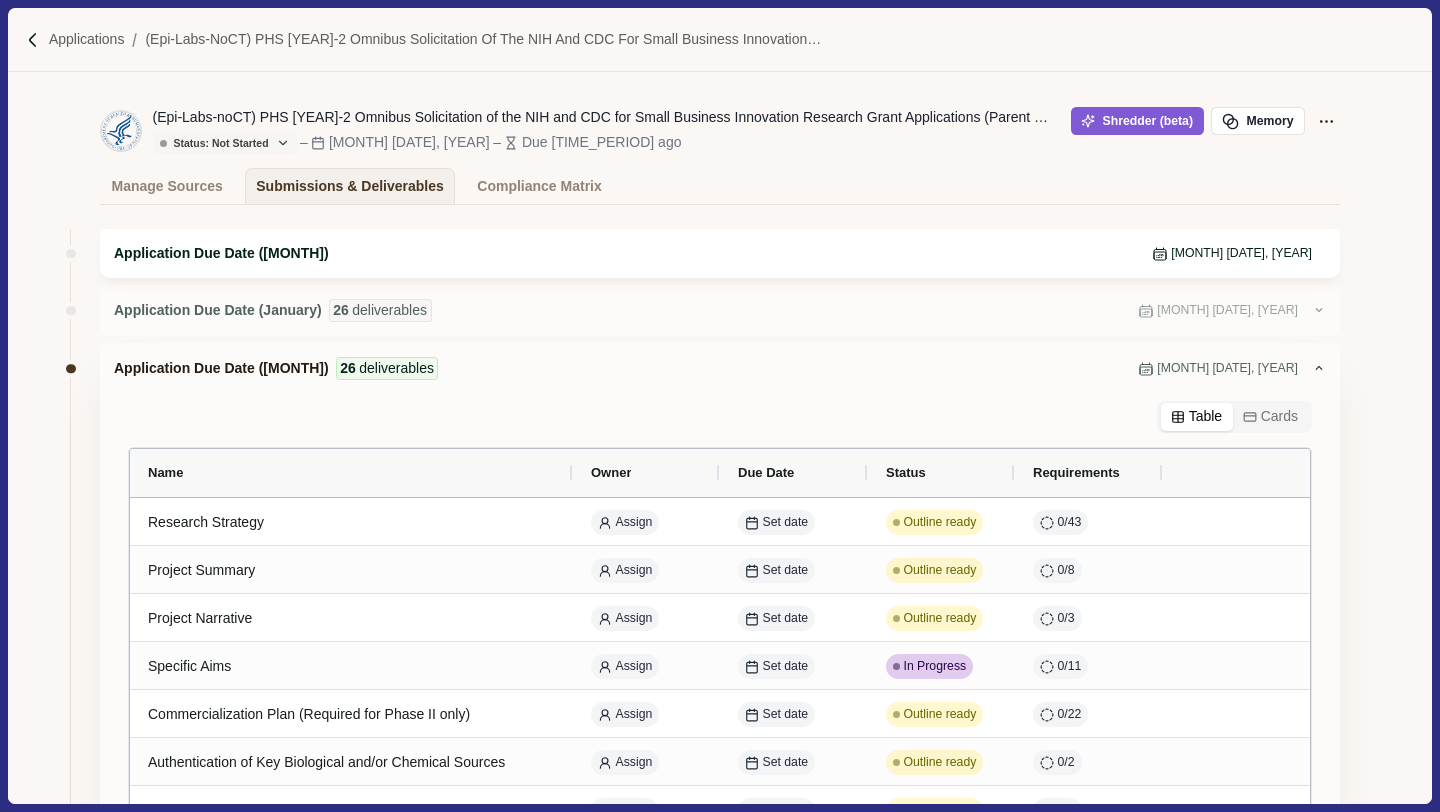 click on "Application Due Date (September) Sep 5, 2024" at bounding box center (720, 253) 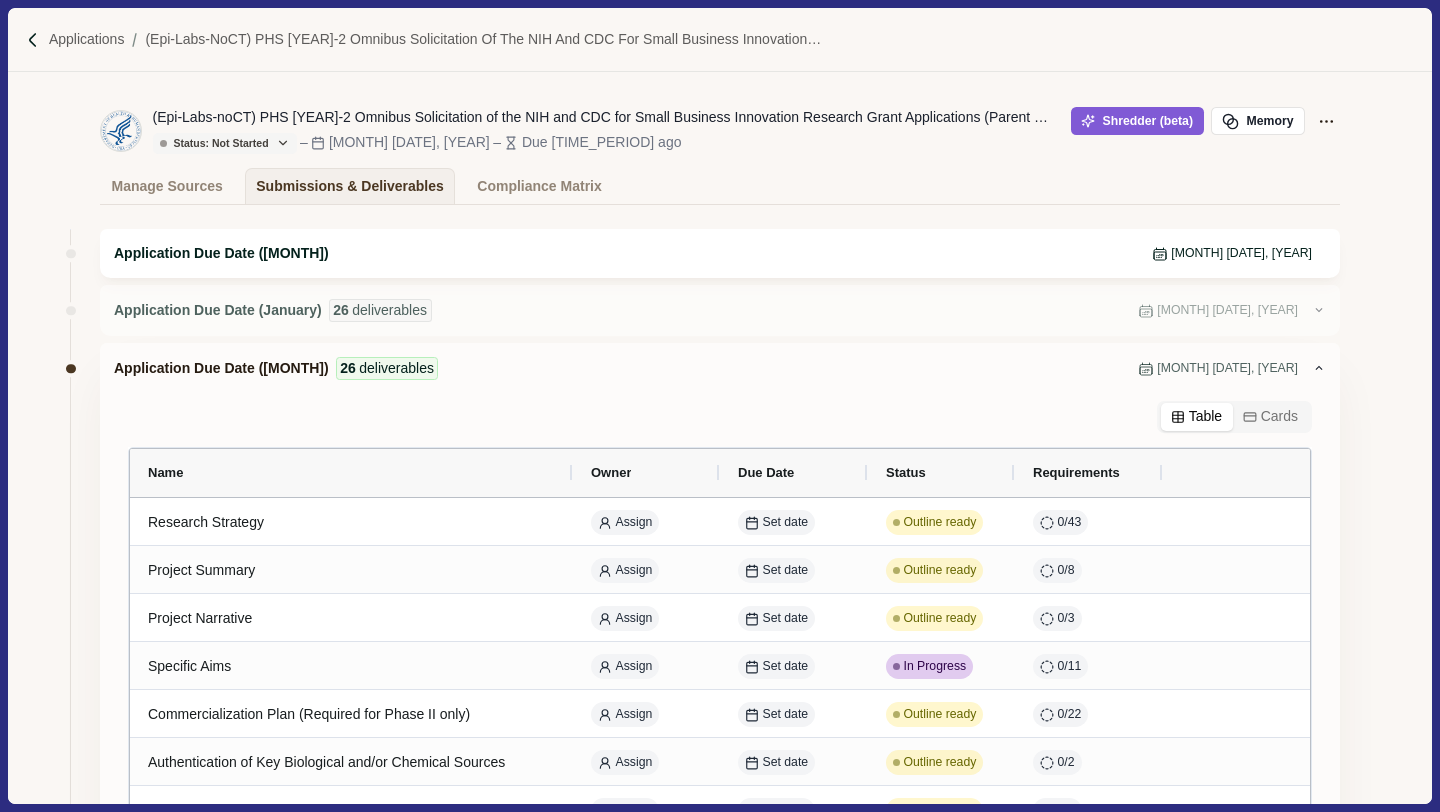 click on "Application Due Date (September) Sep 5, 2024" at bounding box center (720, 253) 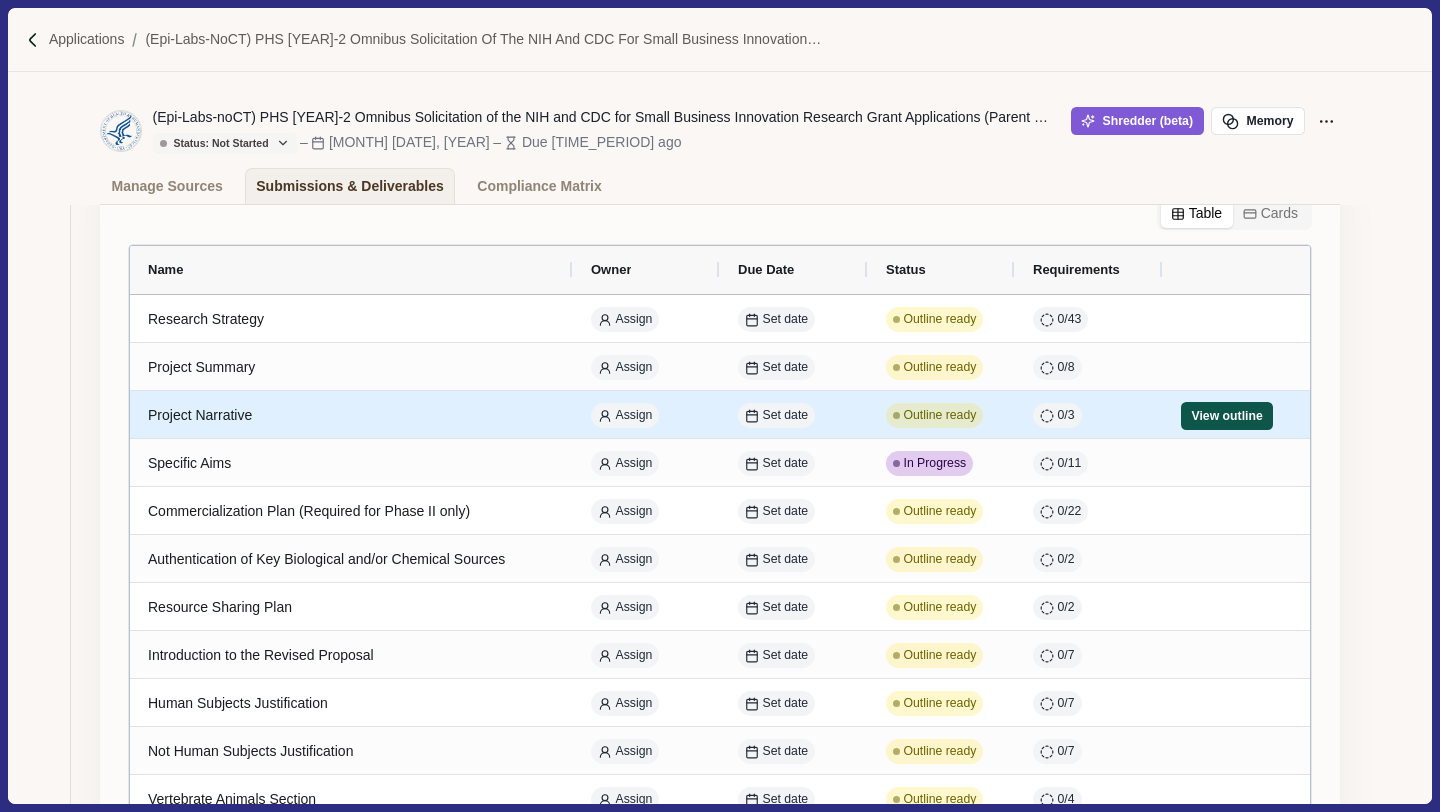scroll, scrollTop: 0, scrollLeft: 0, axis: both 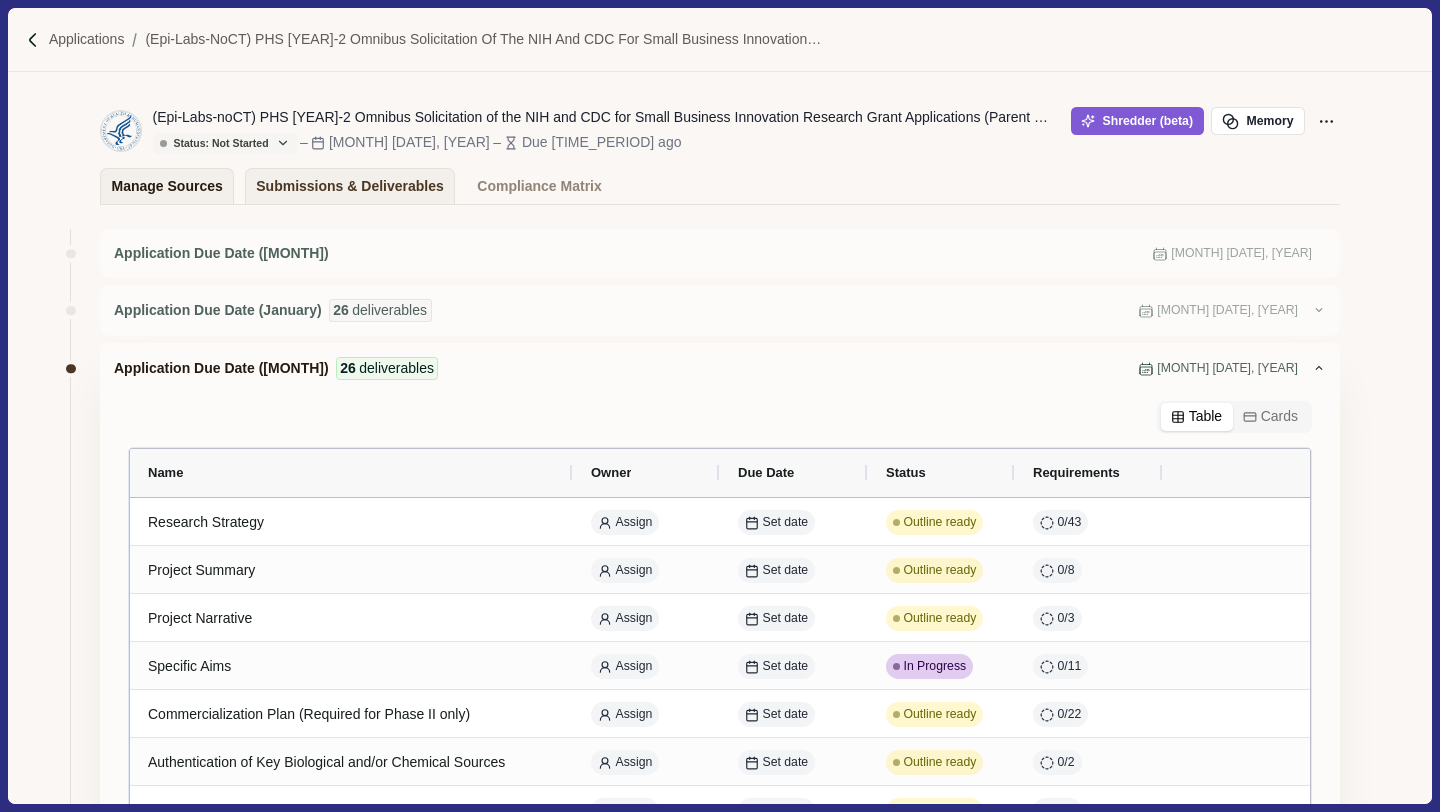 click on "Manage Sources" at bounding box center (167, 186) 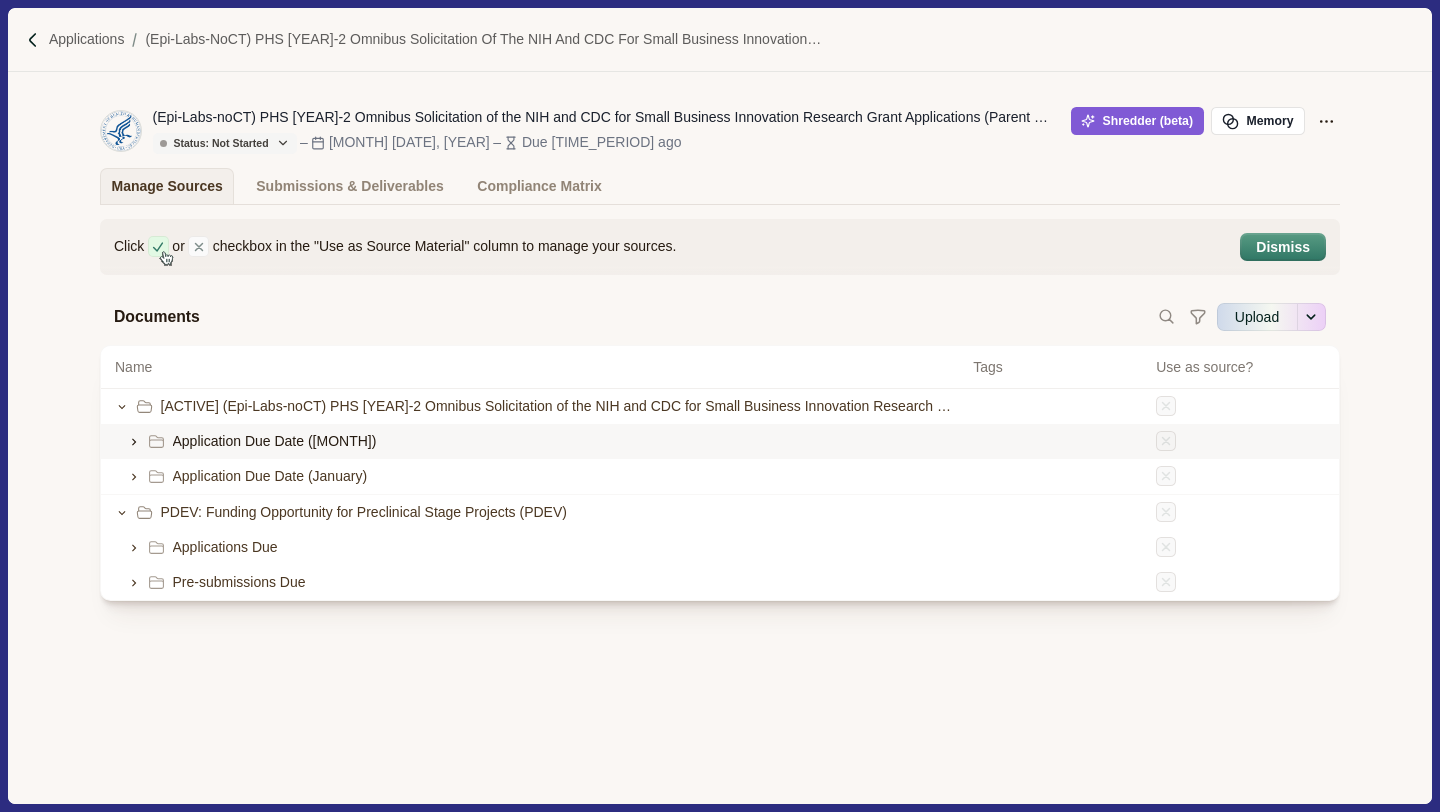 click at bounding box center (134, 441) 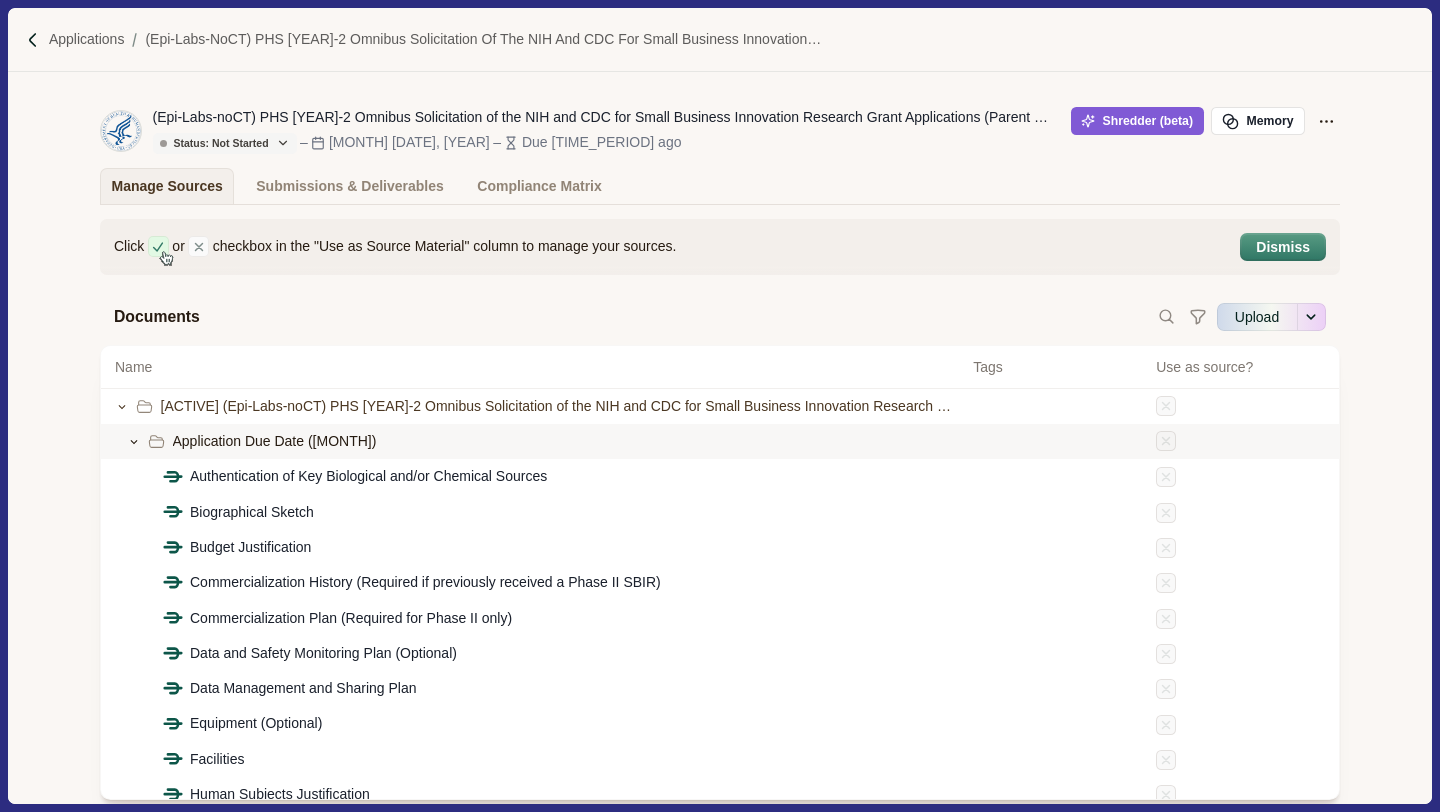 click at bounding box center (134, 442) 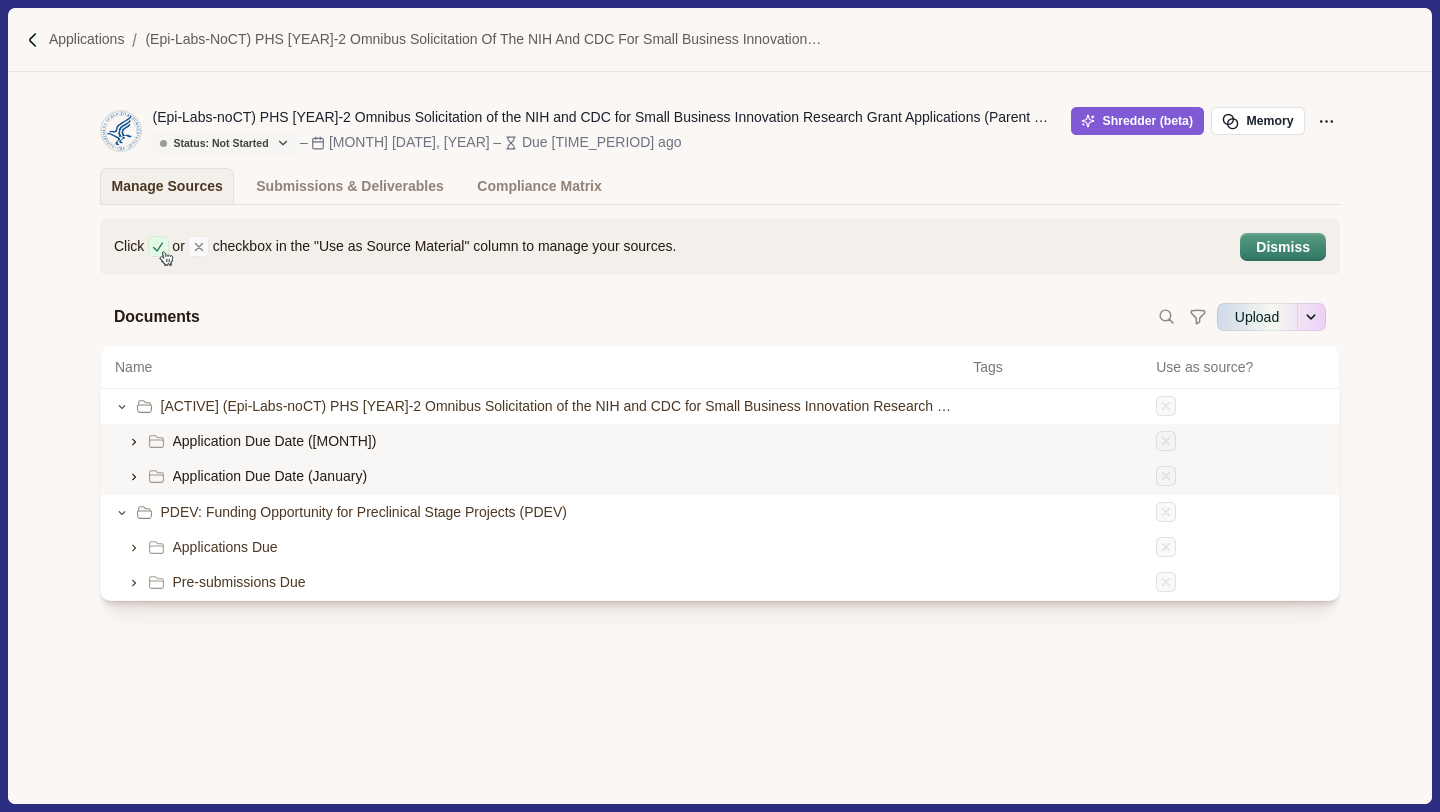 click at bounding box center [134, 442] 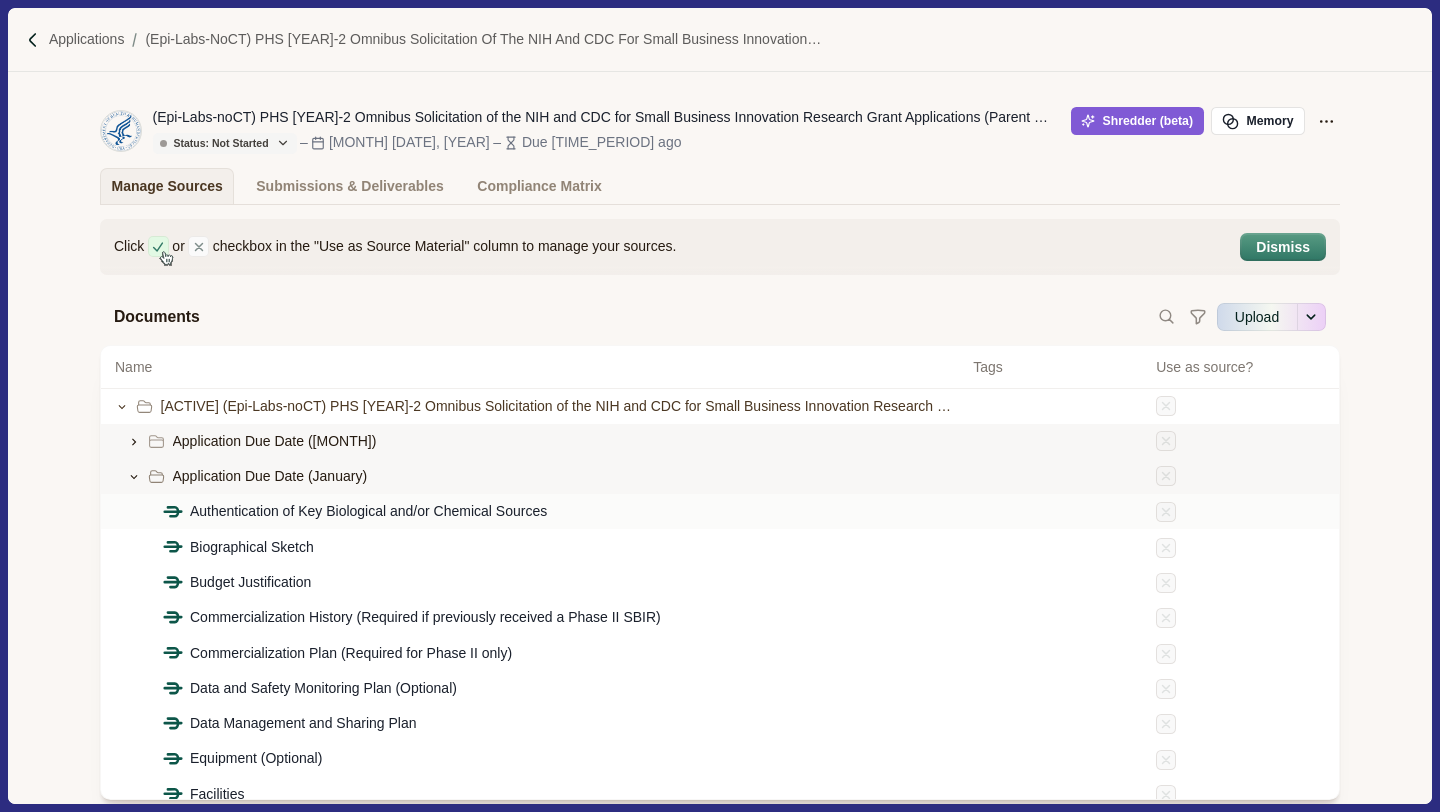 click on "Authentication of Key Biological and/or Chemical Sources" at bounding box center (368, 511) 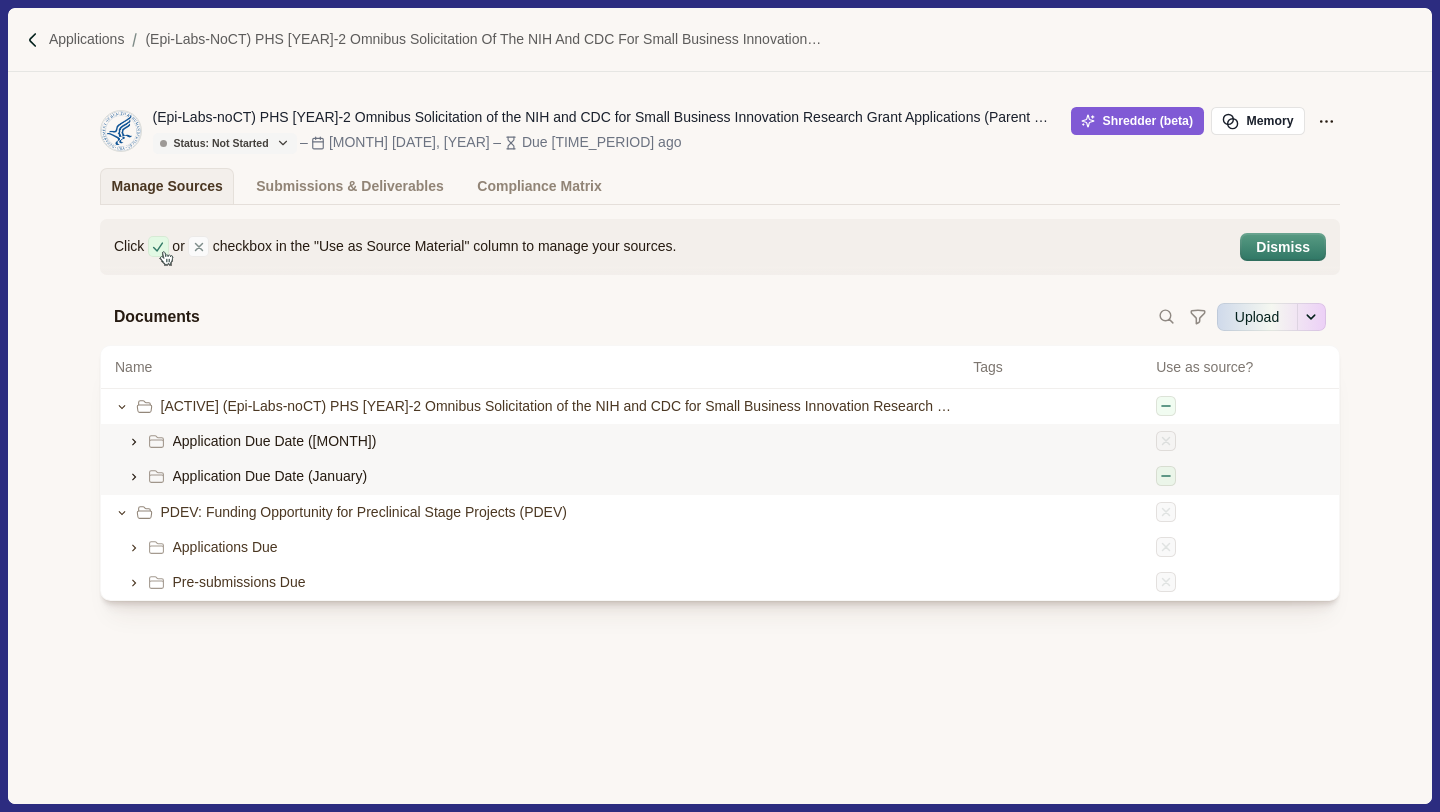 click at bounding box center (134, 442) 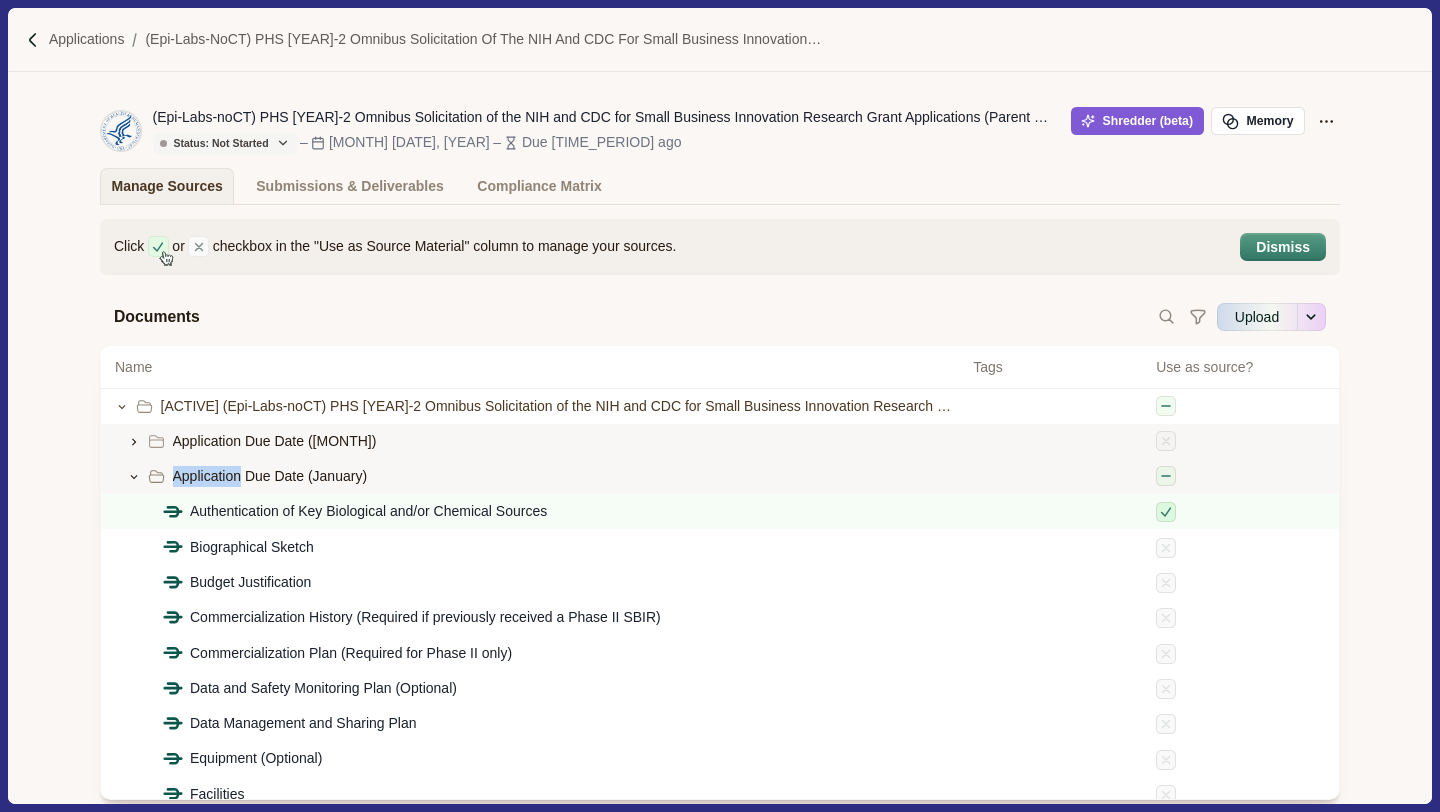 click at bounding box center (134, 477) 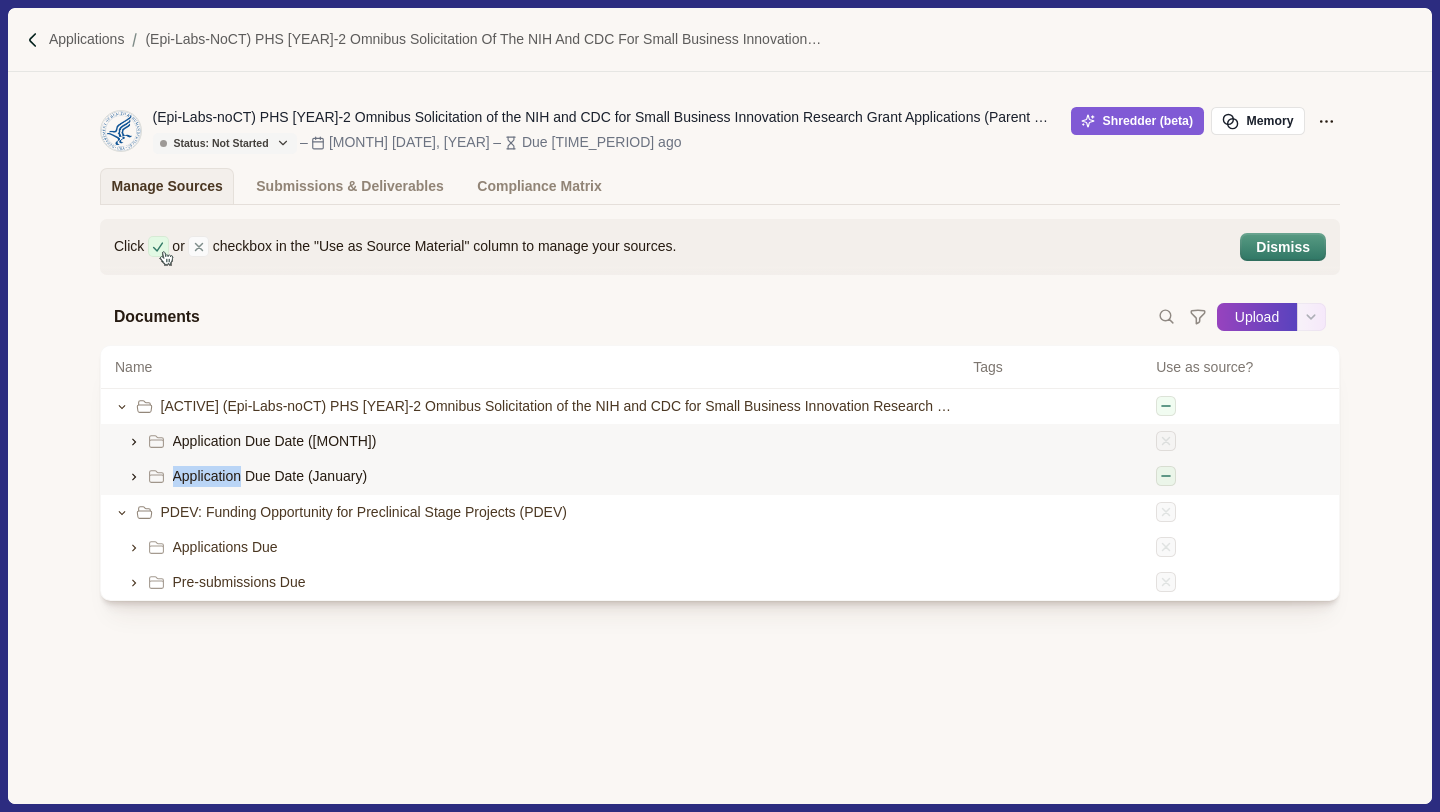 click on "Upload" at bounding box center [1257, 317] 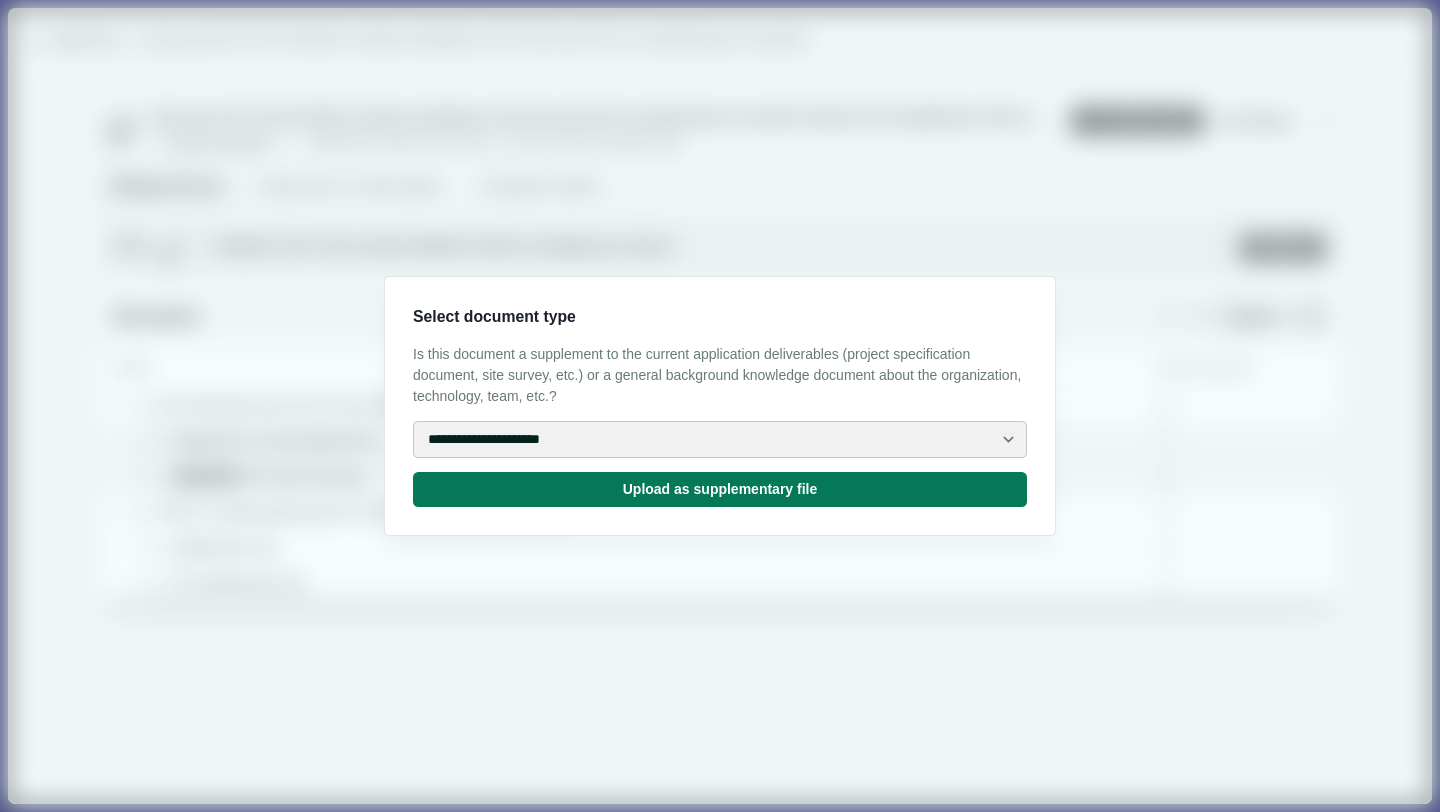 click on "**********" at bounding box center (720, 439) 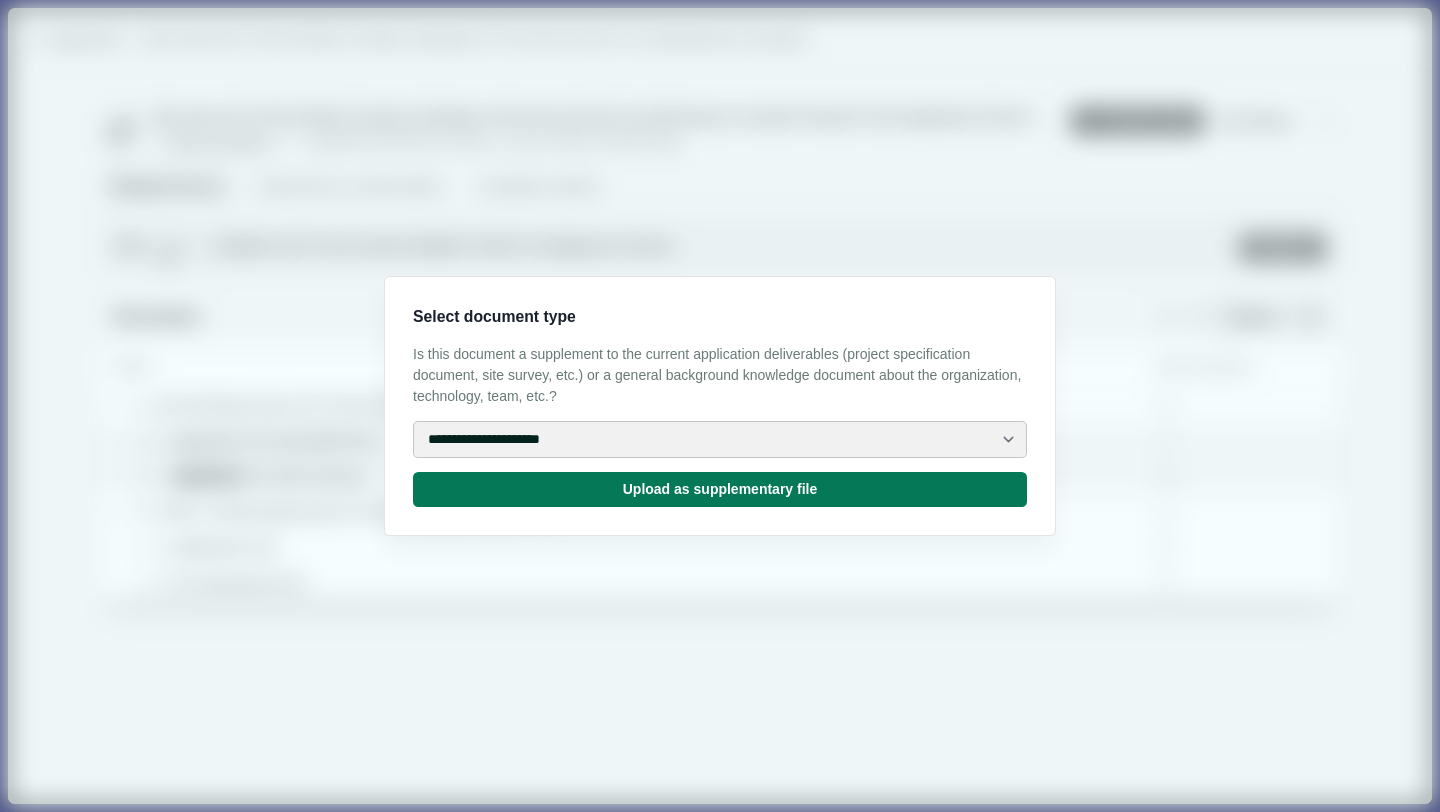 select on "**********" 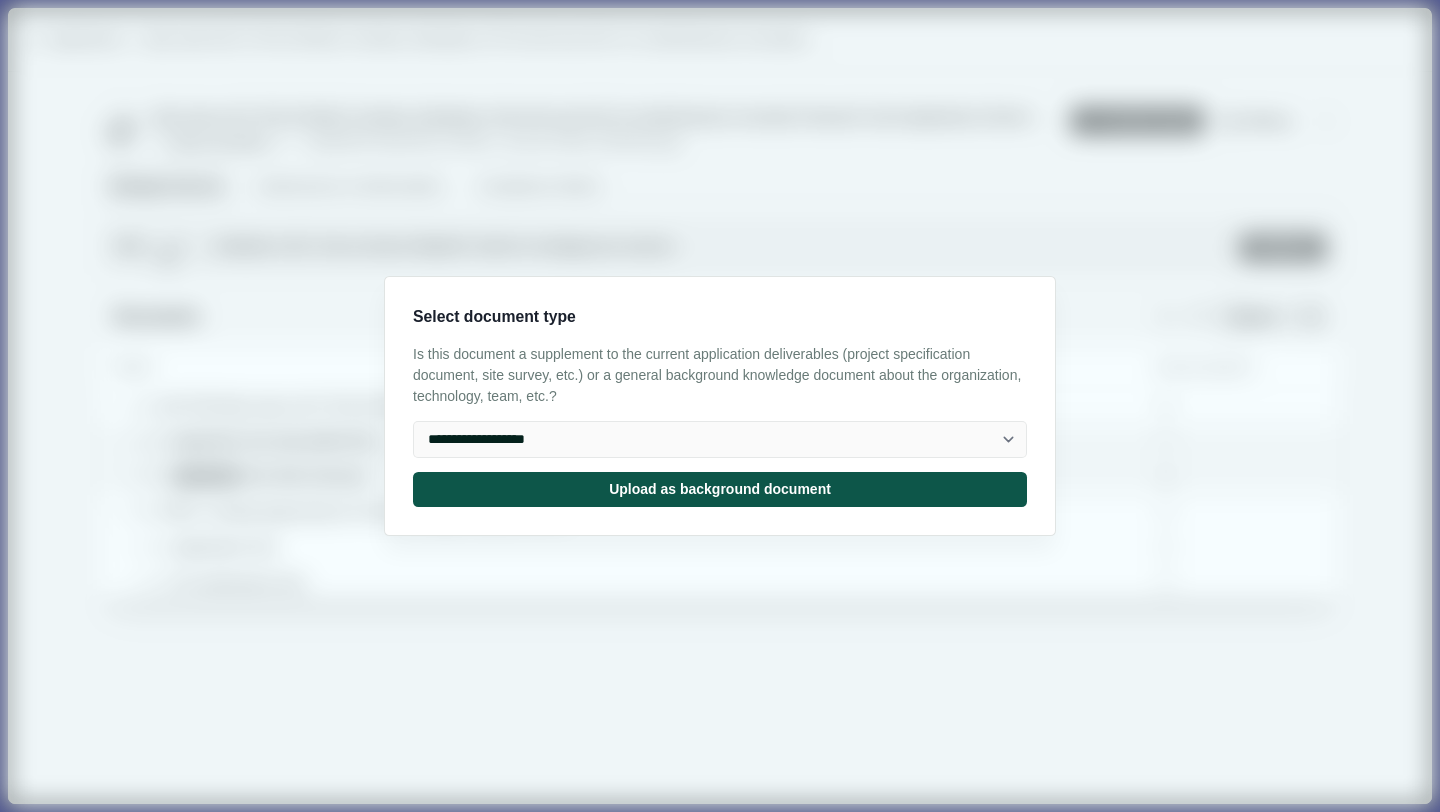 click on "Upload   as background document" at bounding box center [720, 489] 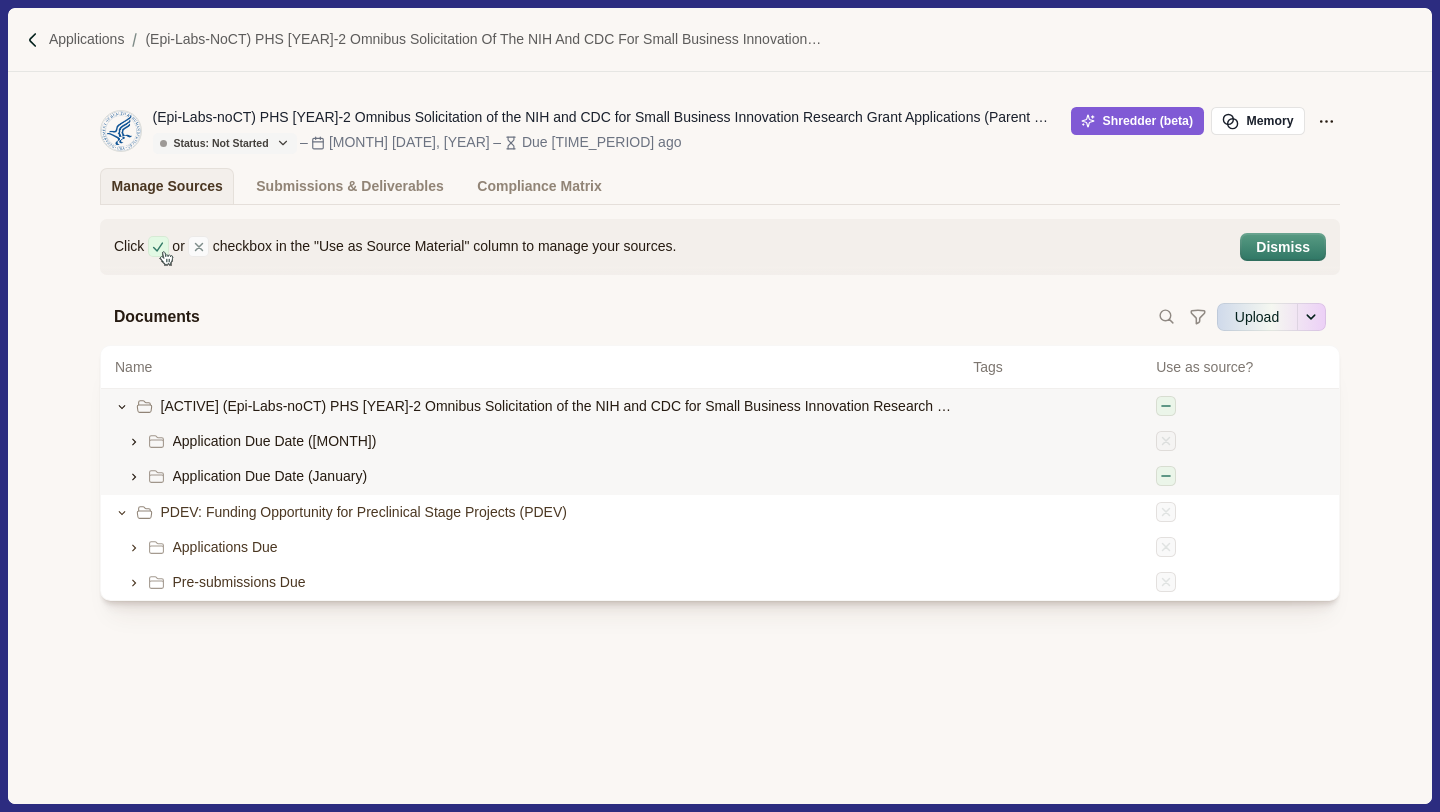 click on "[ACTIVE] (Epi-Labs-noCT) PHS [YEAR]-2 Omnibus Solicitation of the NIH and CDC for Small Business Innovation Research Grant Applications (Parent SBIR [R43/R44] Clinical Trial Not Allowed)" at bounding box center [560, 406] 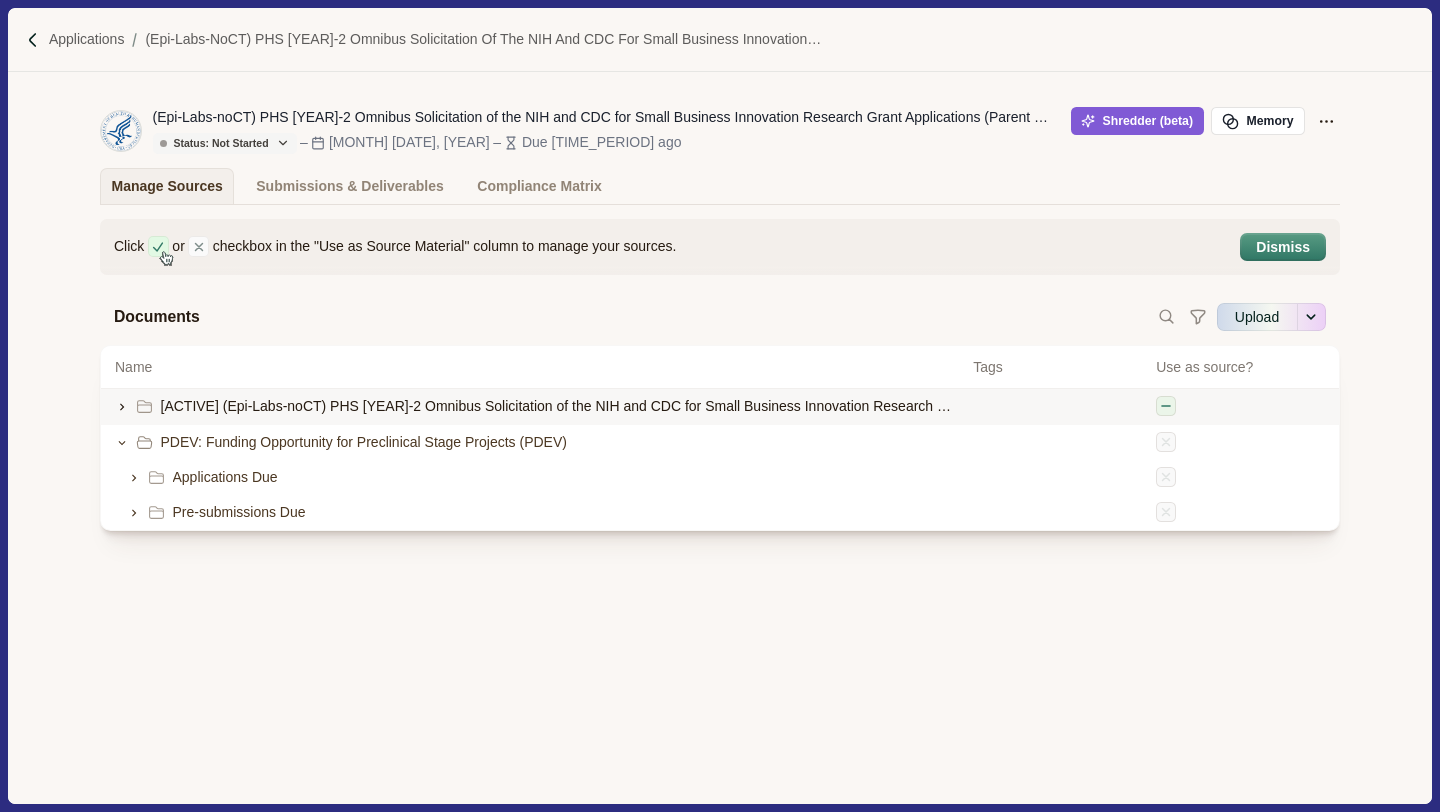 click on "[ACTIVE] (Epi-Labs-noCT) PHS [YEAR]-2 Omnibus Solicitation of the NIH and CDC for Small Business Innovation Research Grant Applications (Parent SBIR [R43/R44] Clinical Trial Not Allowed)" at bounding box center [560, 406] 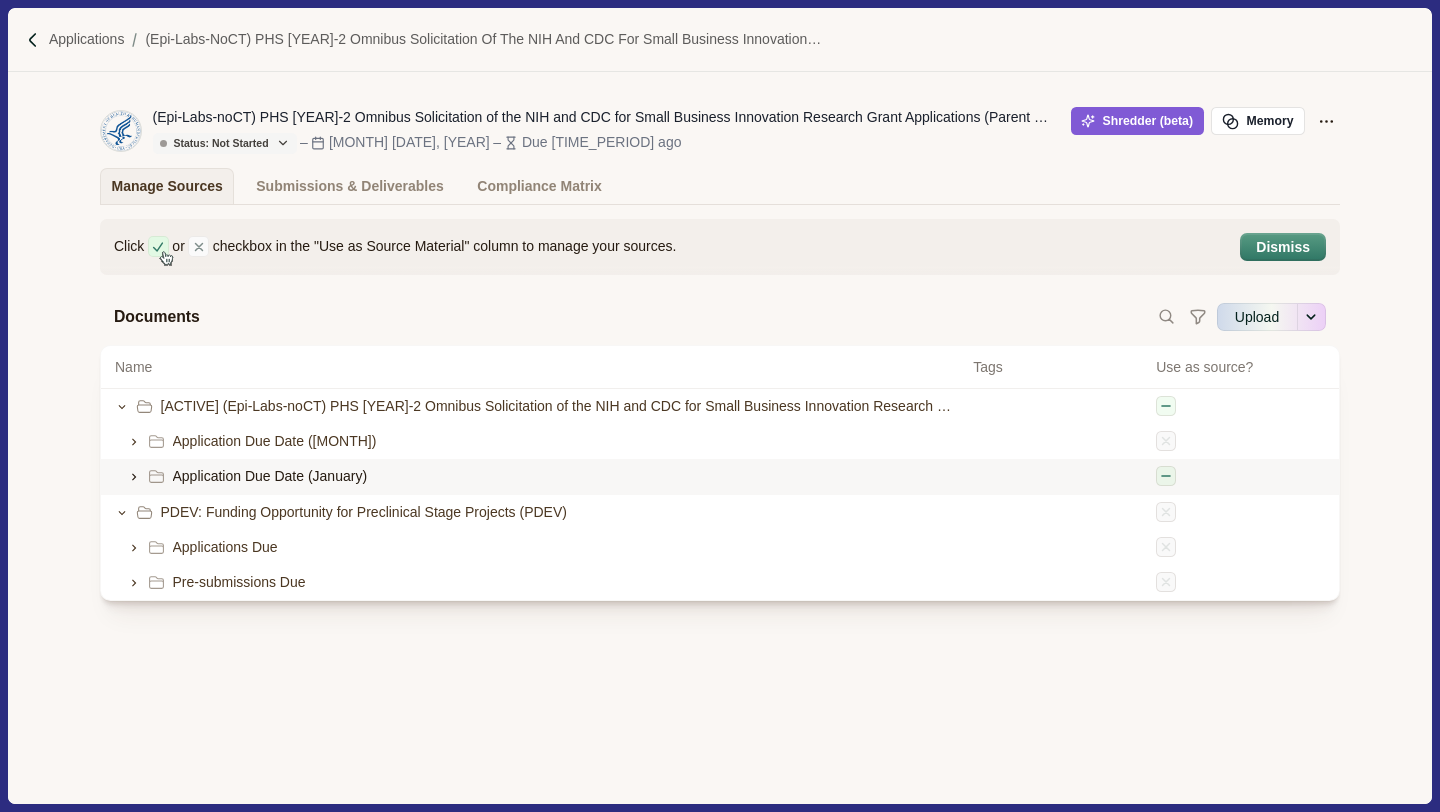 click at bounding box center [1240, 441] 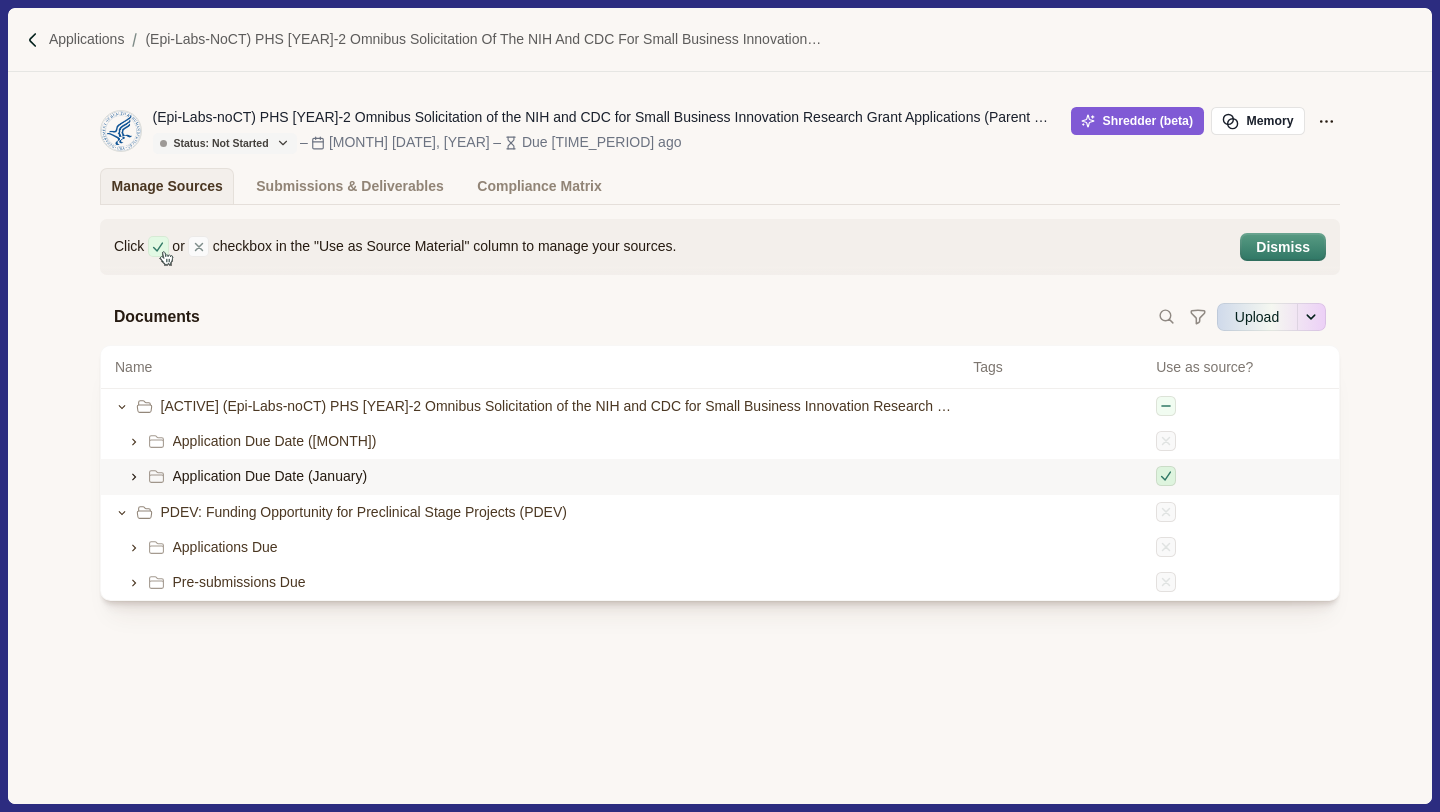 click at bounding box center [1240, 441] 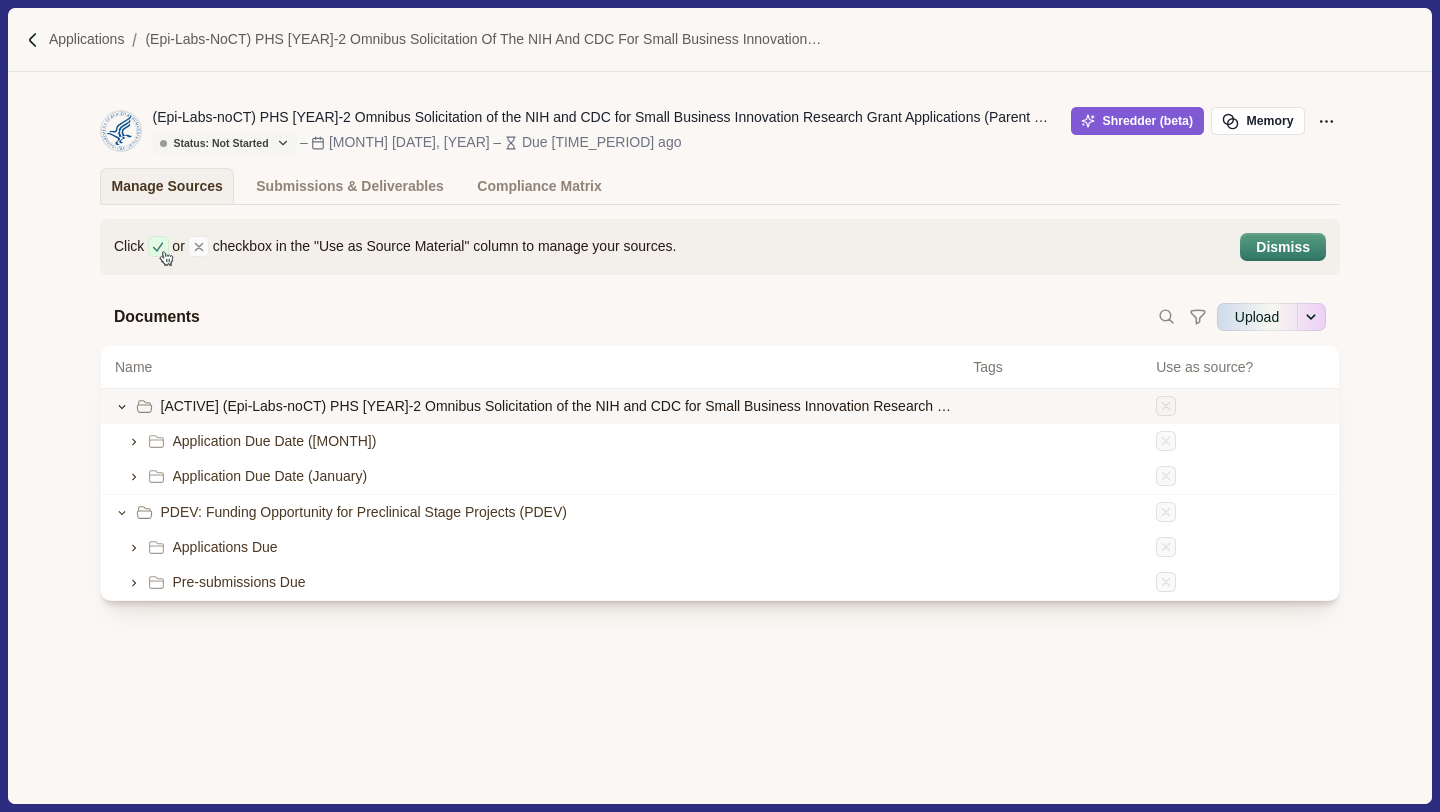 click on "[ACTIVE] (Epi-Labs-noCT) PHS [YEAR]-2 Omnibus Solicitation of the NIH and CDC for Small Business Innovation Research Grant Applications (Parent SBIR [R43/R44] Clinical Trial Not Allowed)" at bounding box center [560, 406] 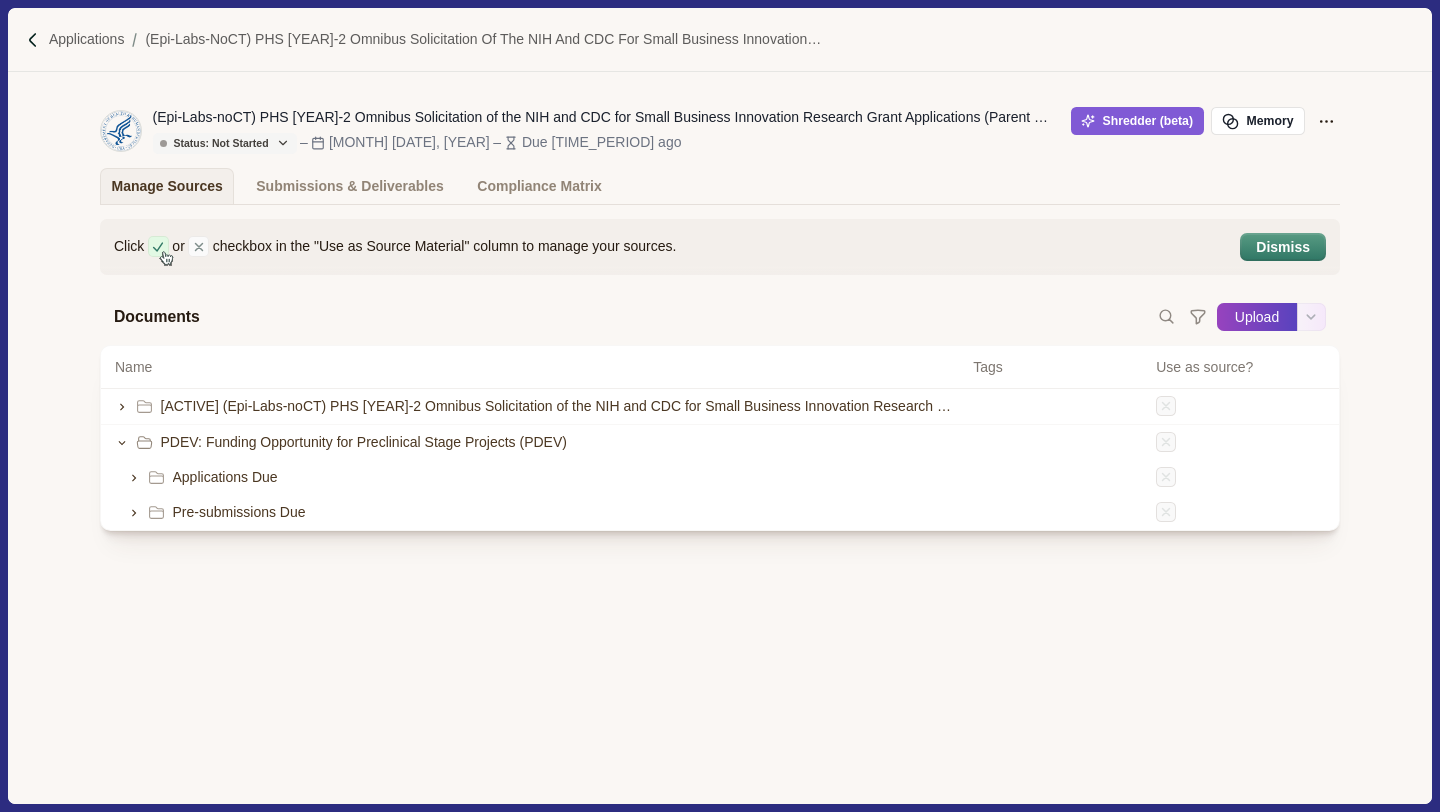 click on "Upload" at bounding box center [1257, 317] 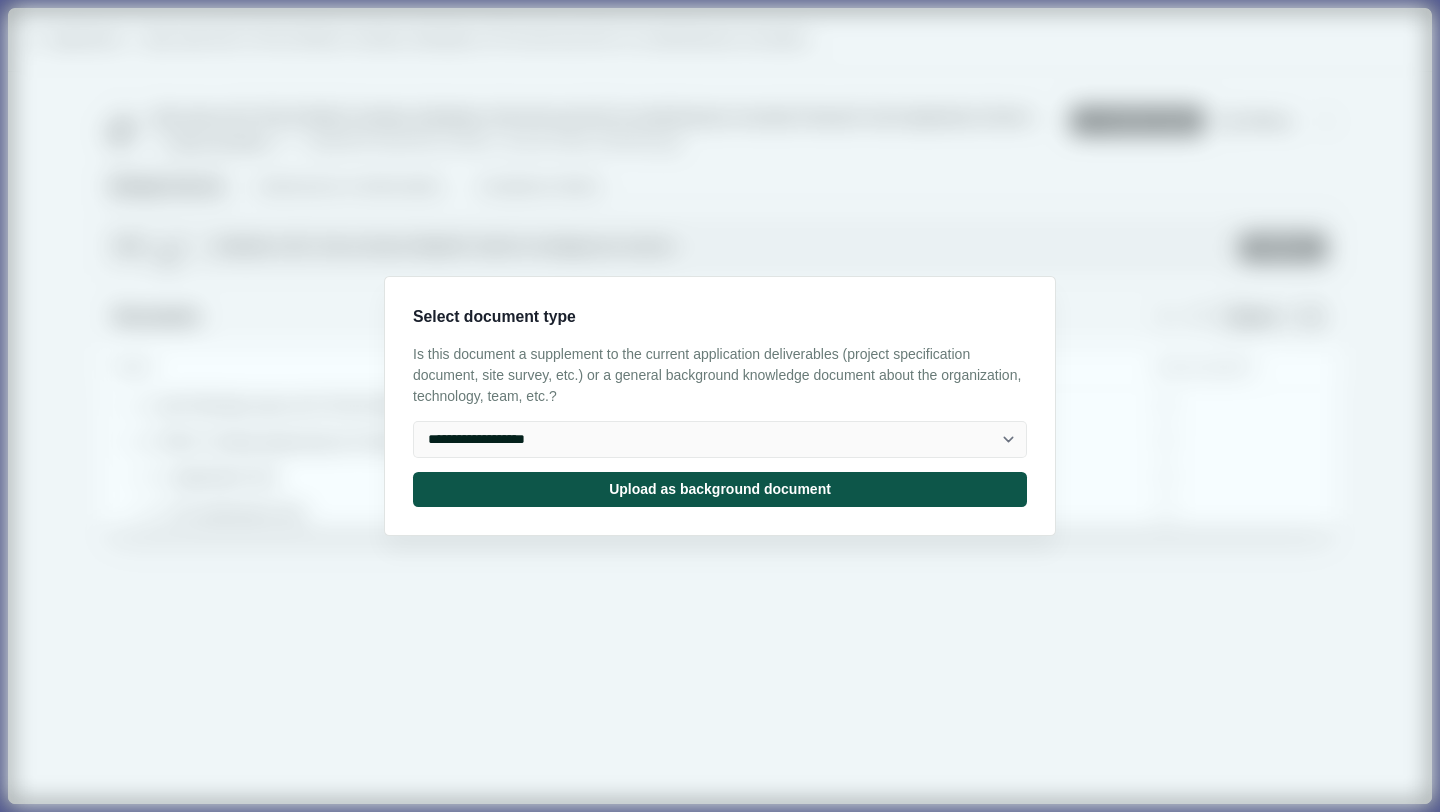 click on "Upload   as background document" at bounding box center (720, 489) 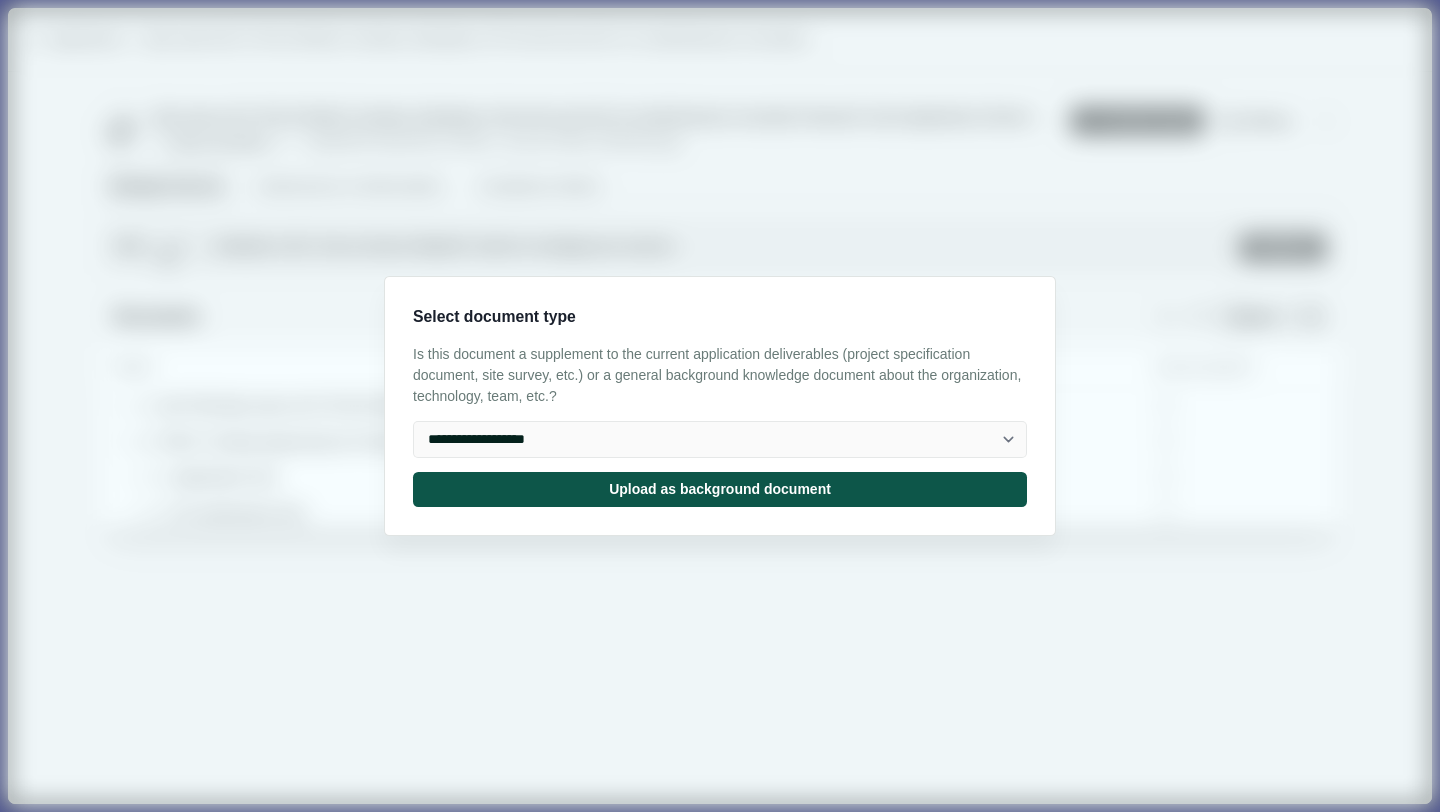 click on "Upload" at bounding box center [1216, 317] 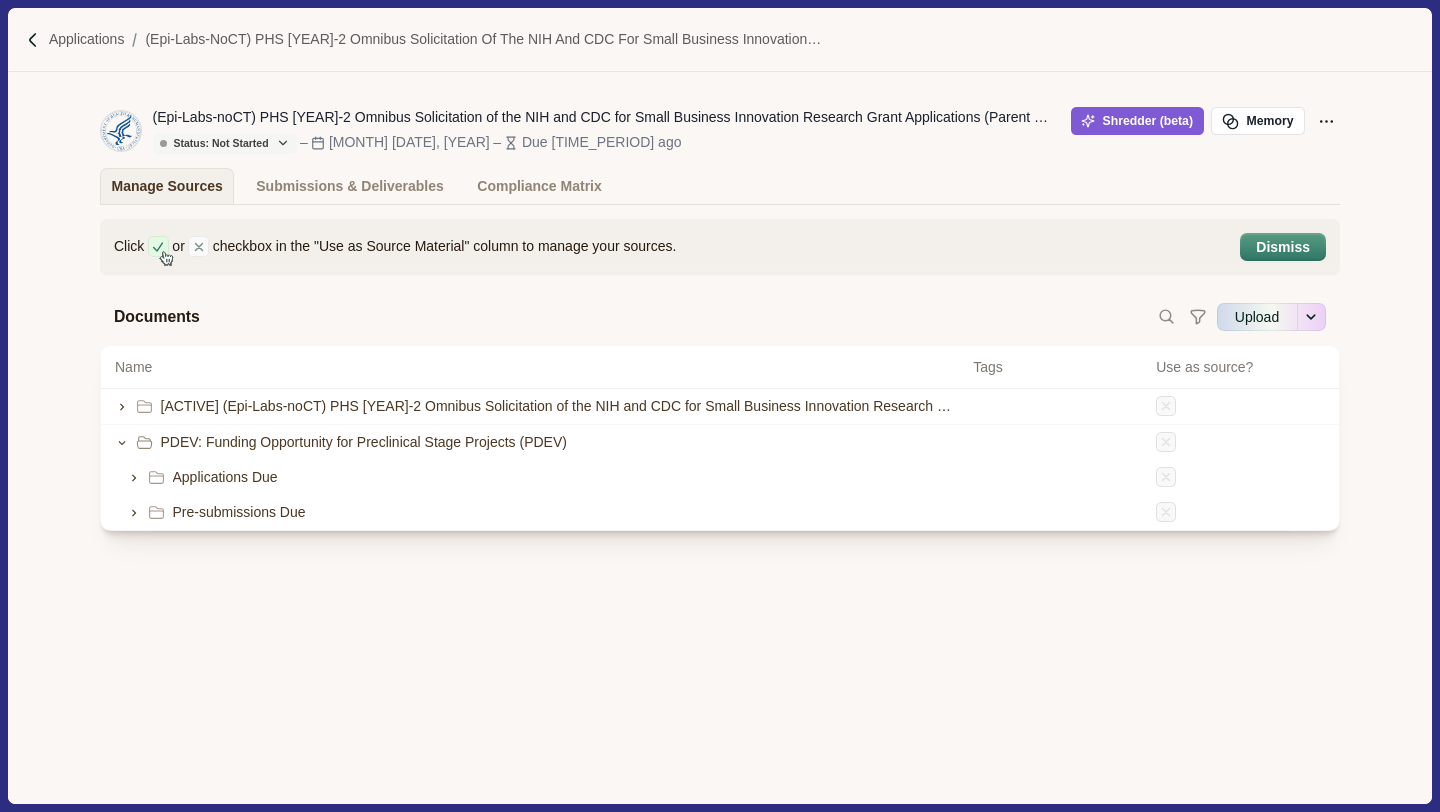 type on "**********" 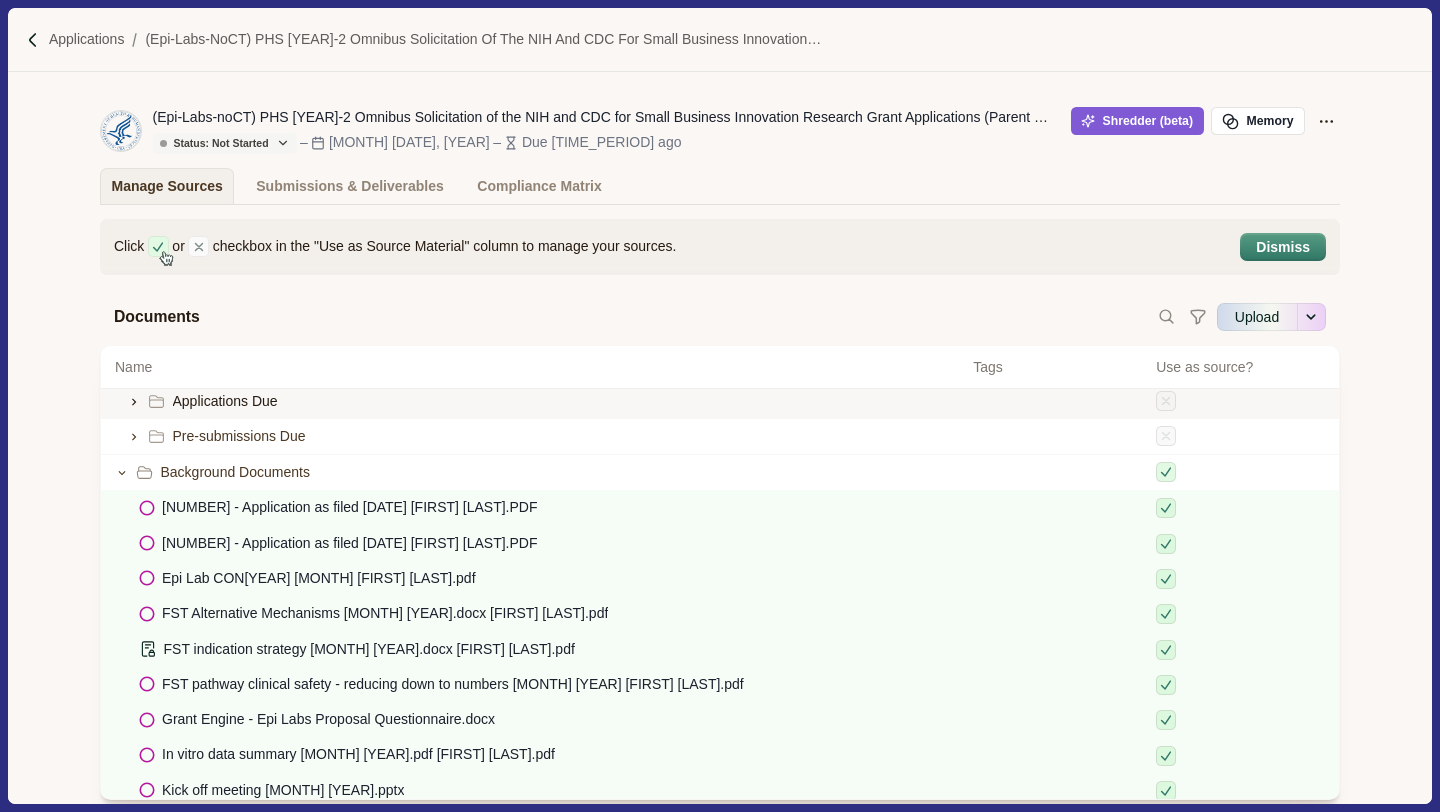 scroll, scrollTop: 267, scrollLeft: 0, axis: vertical 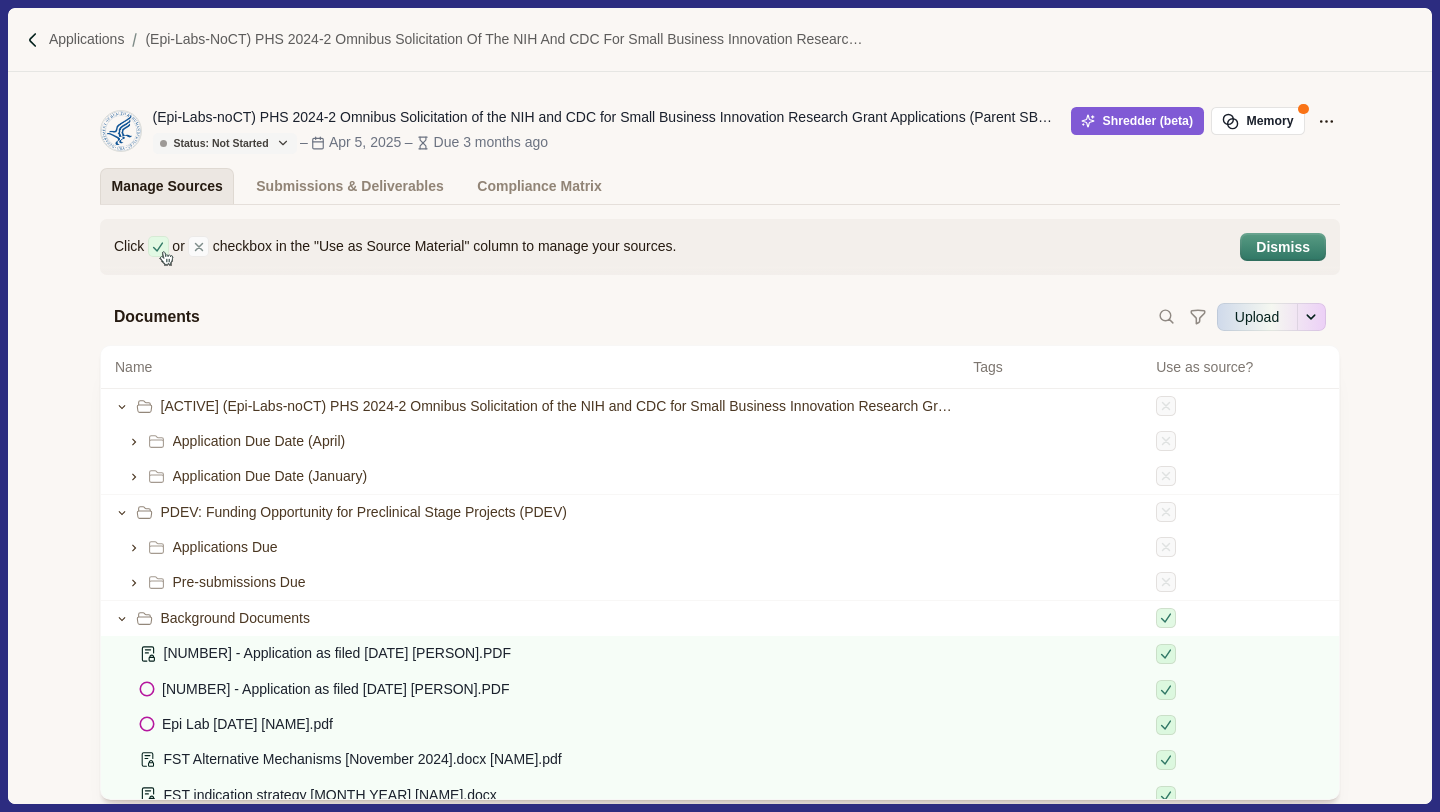 click on "Manage Sources" at bounding box center [167, 186] 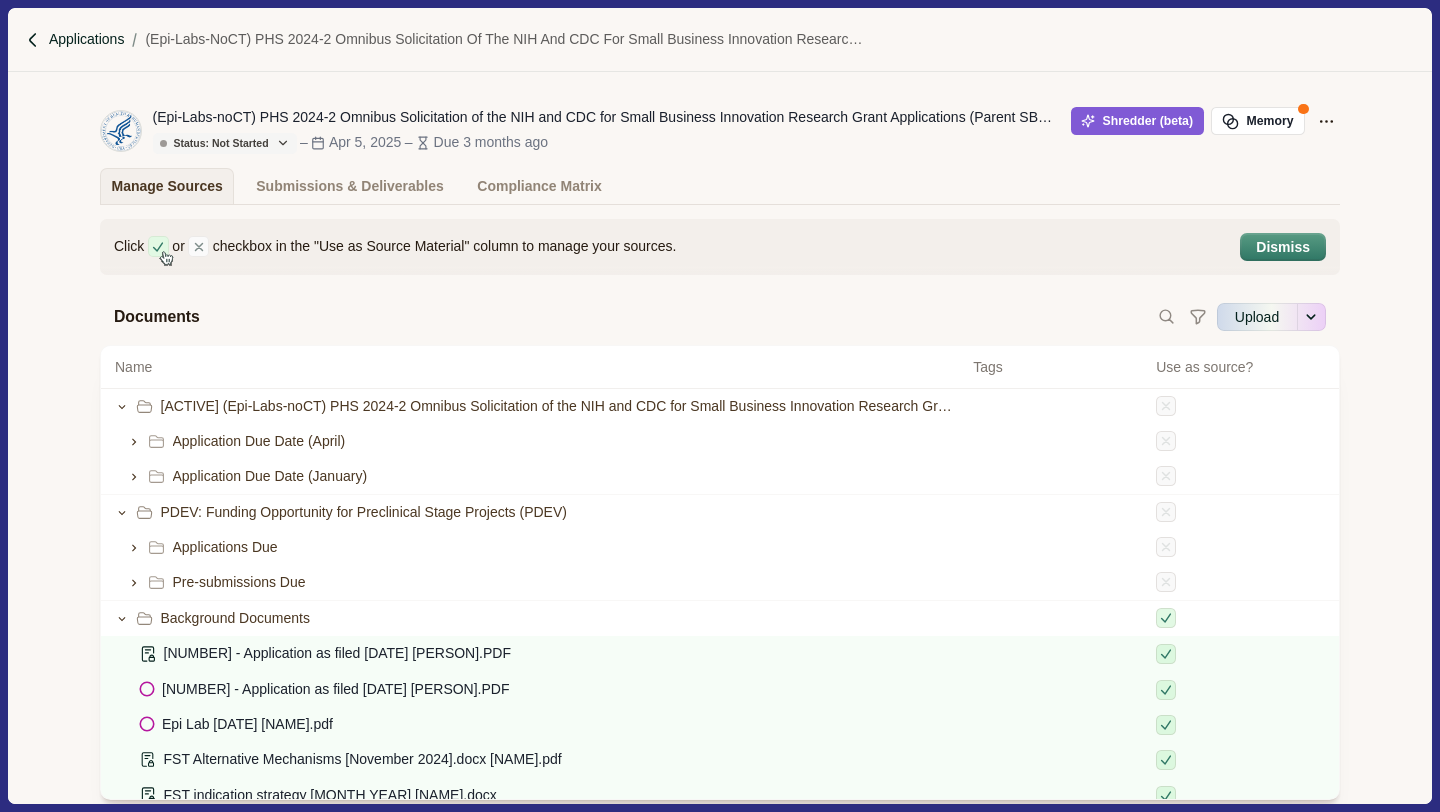click on "Applications" at bounding box center [87, 39] 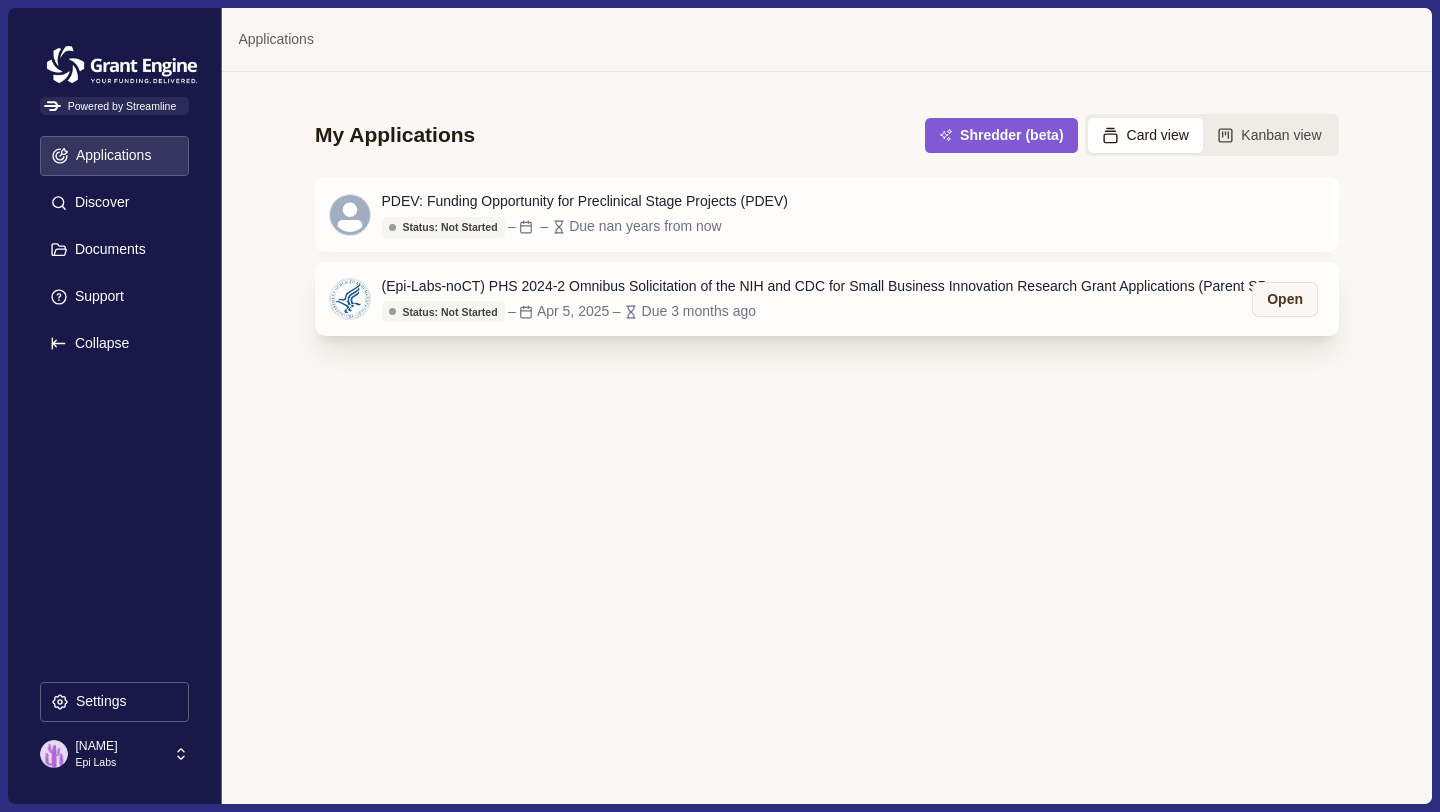 click on "(Epi-Labs-noCT) PHS [YEAR]-2 Omnibus Solicitation of the NIH and CDC for Small Business Innovation Research Grant Applications (Parent SBIR [R43/R44] Clinical Trial Not Allowed)" at bounding box center (832, 286) 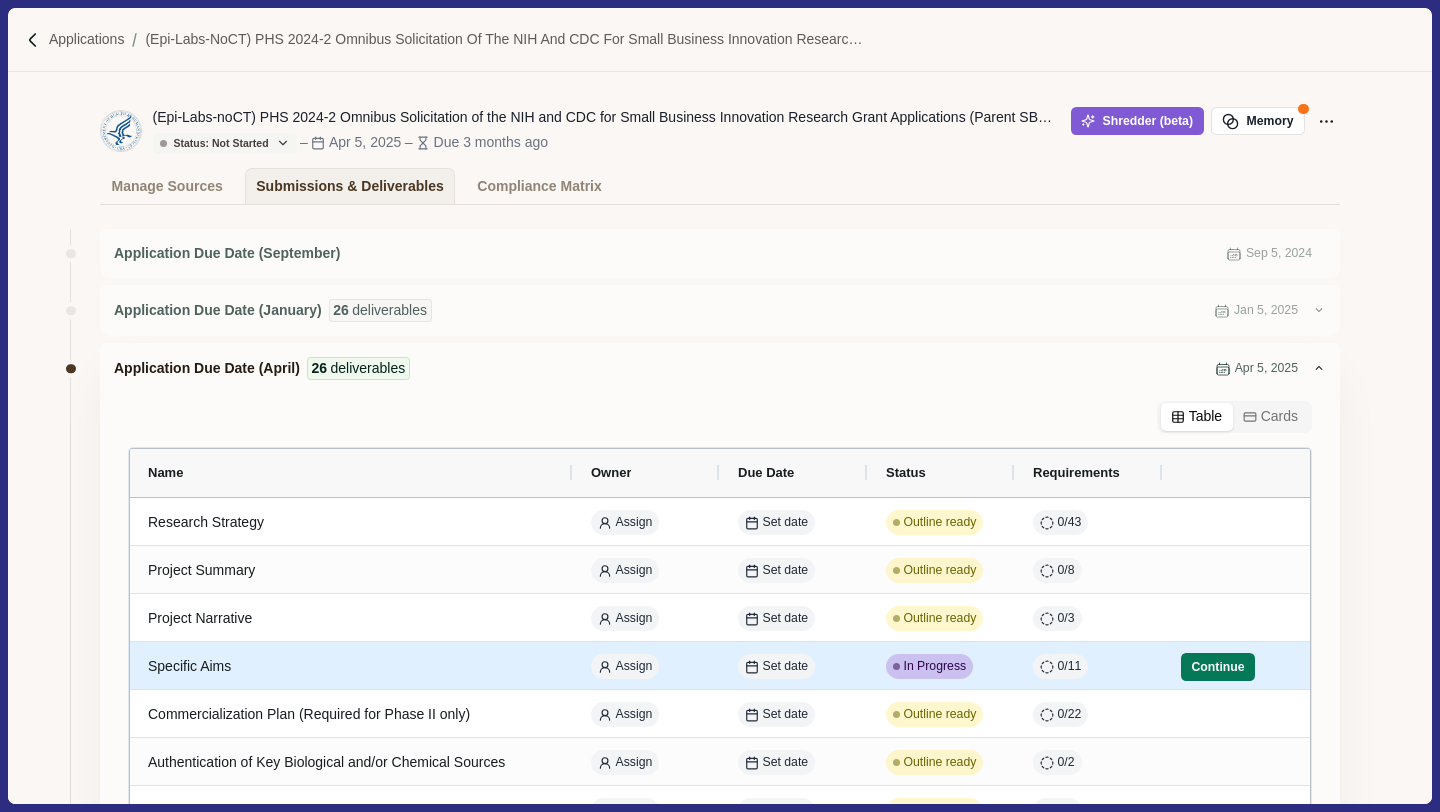 click on "Specific Aims" at bounding box center (351, 666) 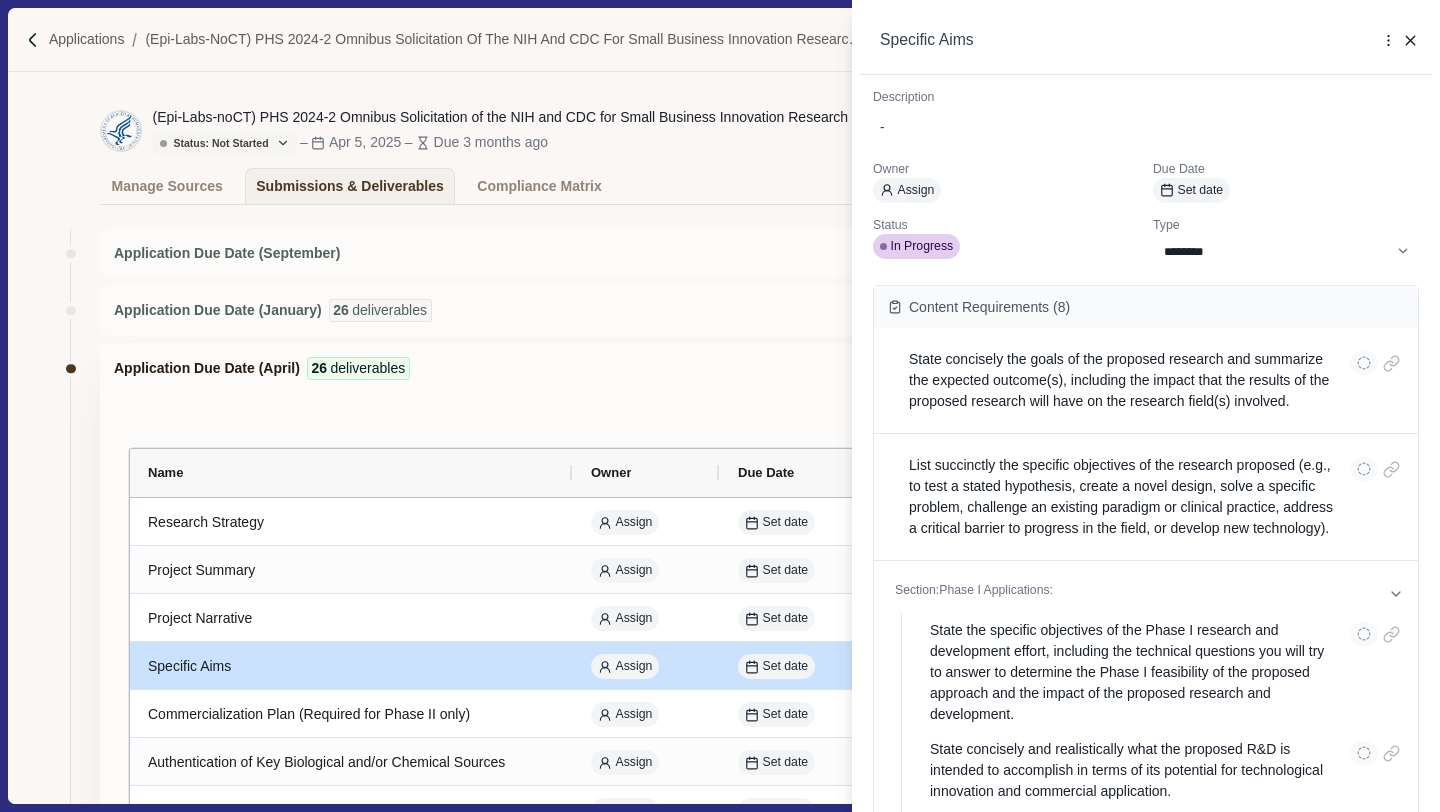 click on "Specific Aims More Options Duplicate Upload file Select existing file Delete" at bounding box center [1146, 41] 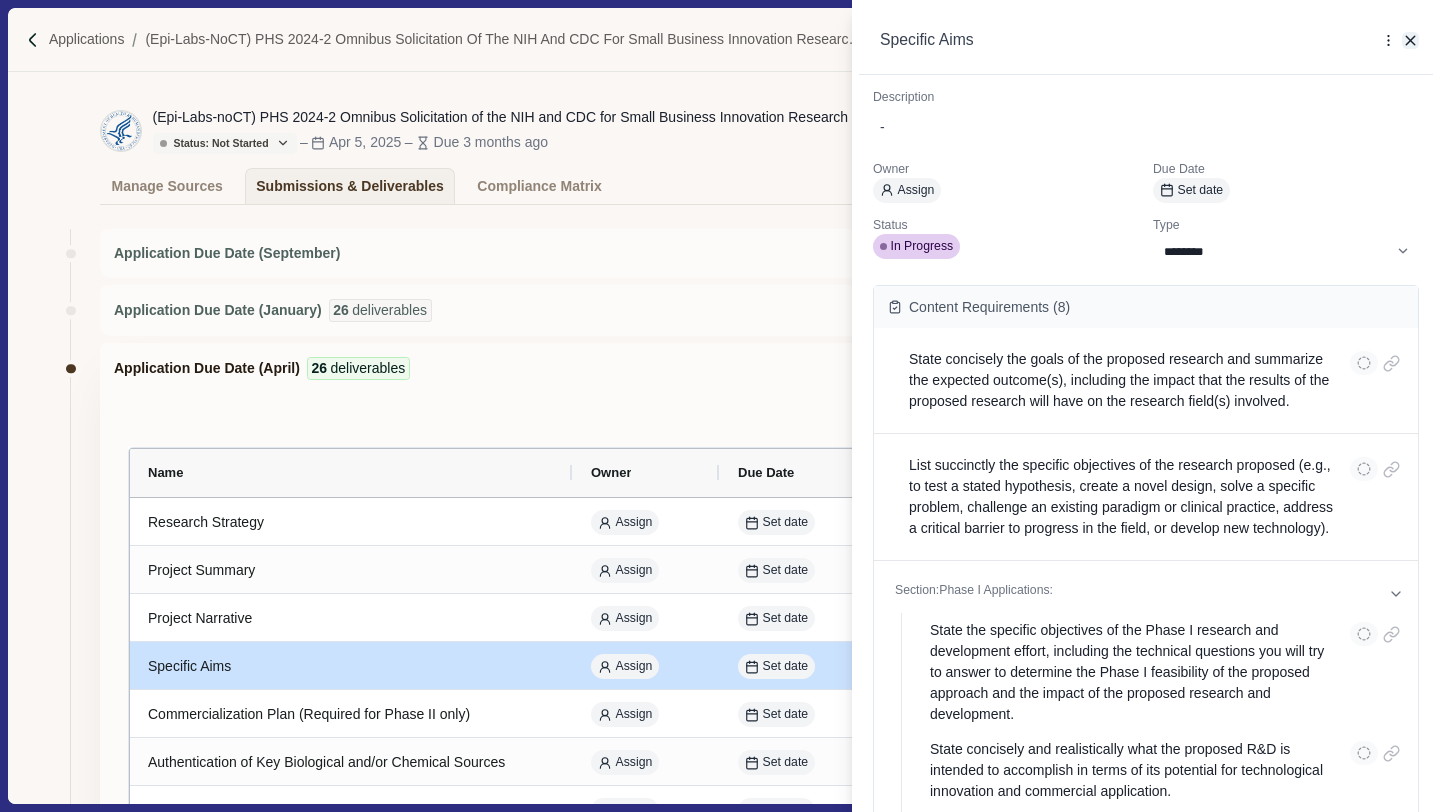 click at bounding box center [1411, 41] 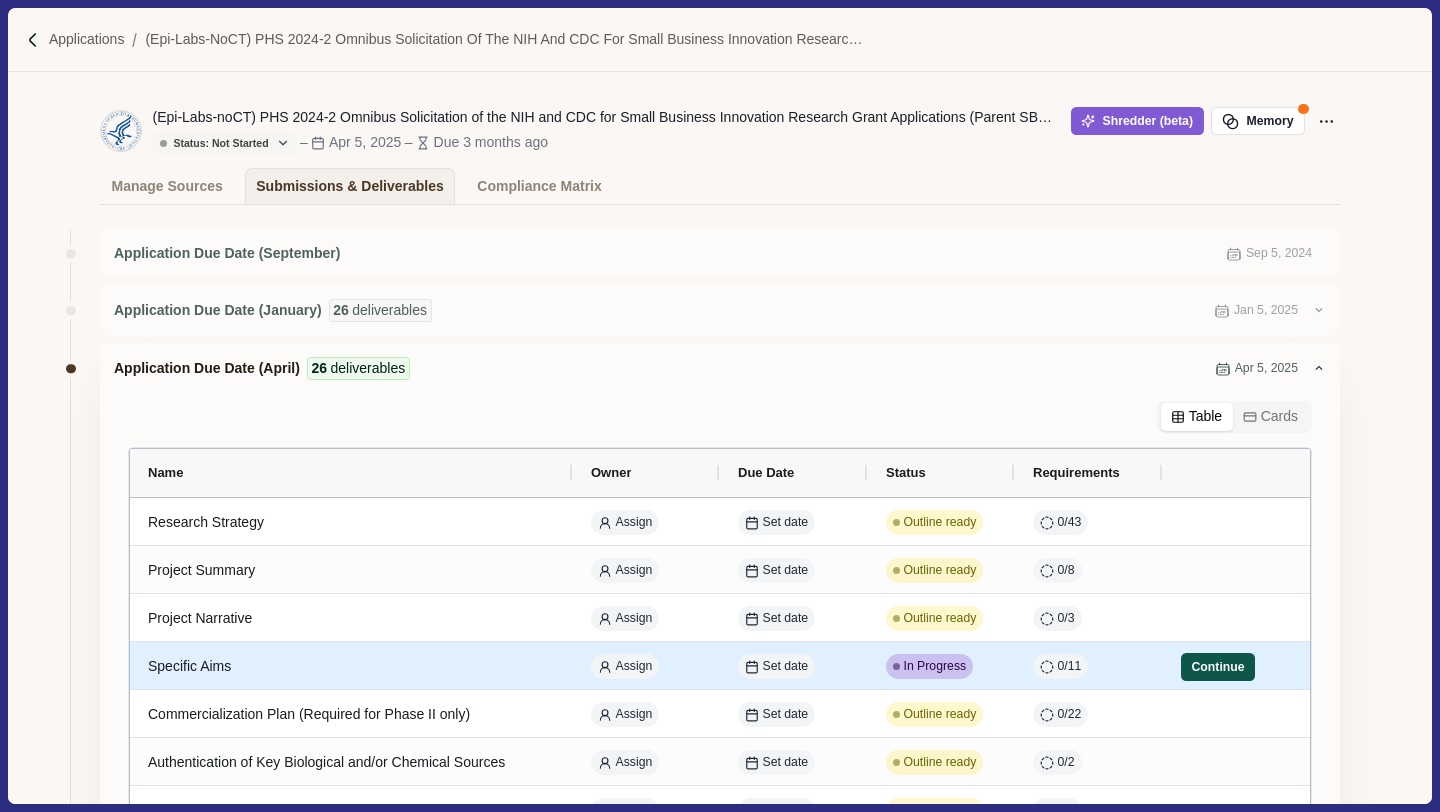 click on "Continue" at bounding box center (1218, 667) 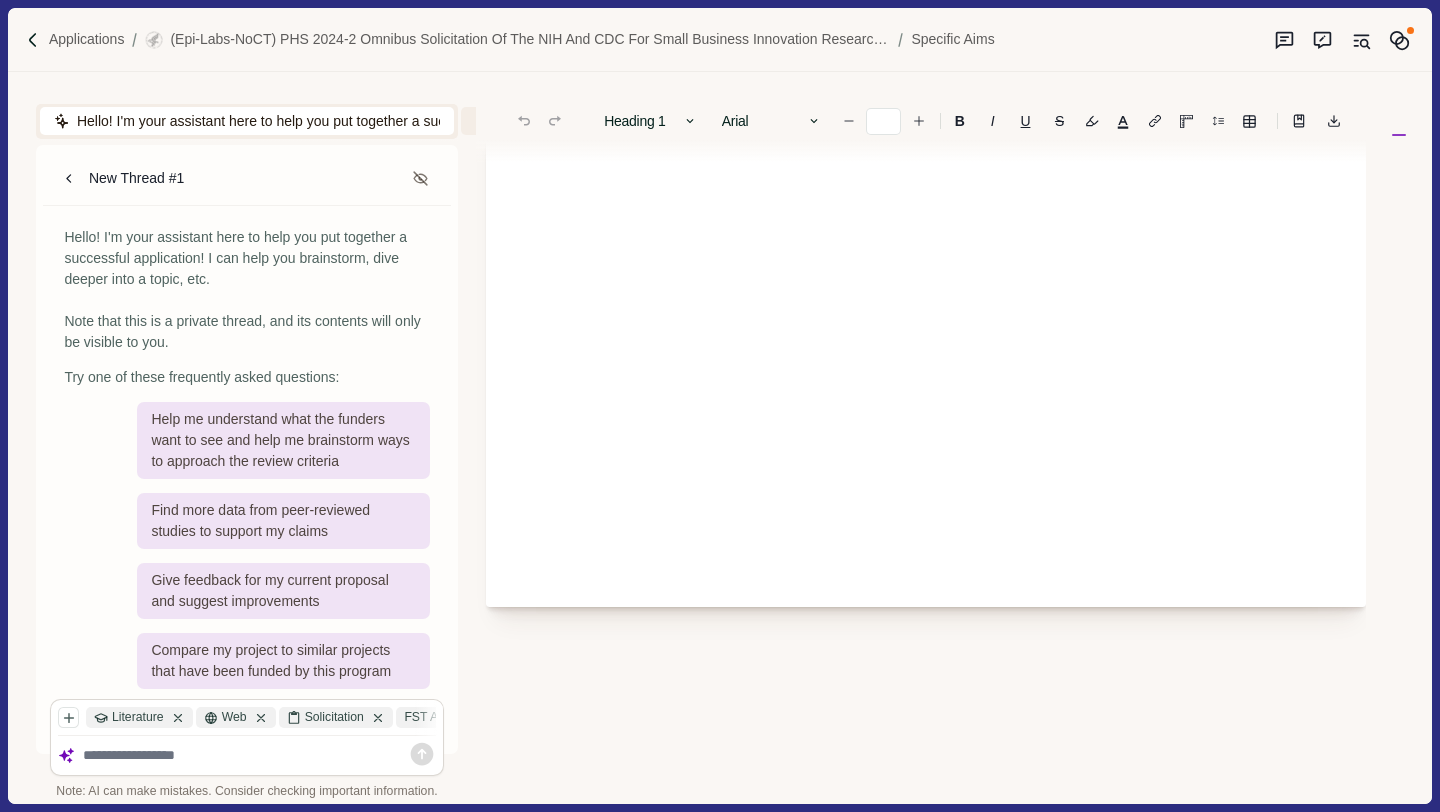 scroll, scrollTop: 0, scrollLeft: 0, axis: both 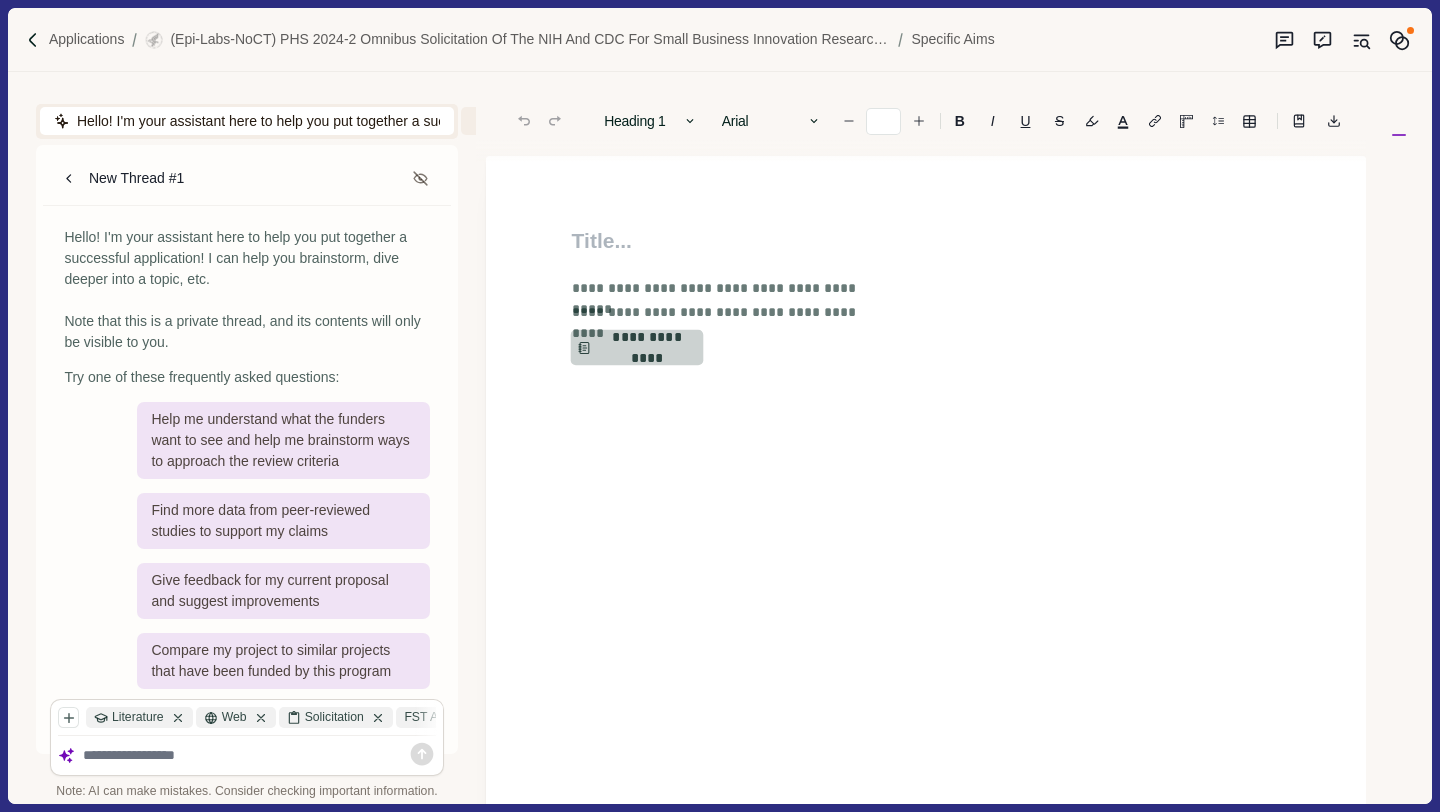 click on "**********" at bounding box center [636, 348] 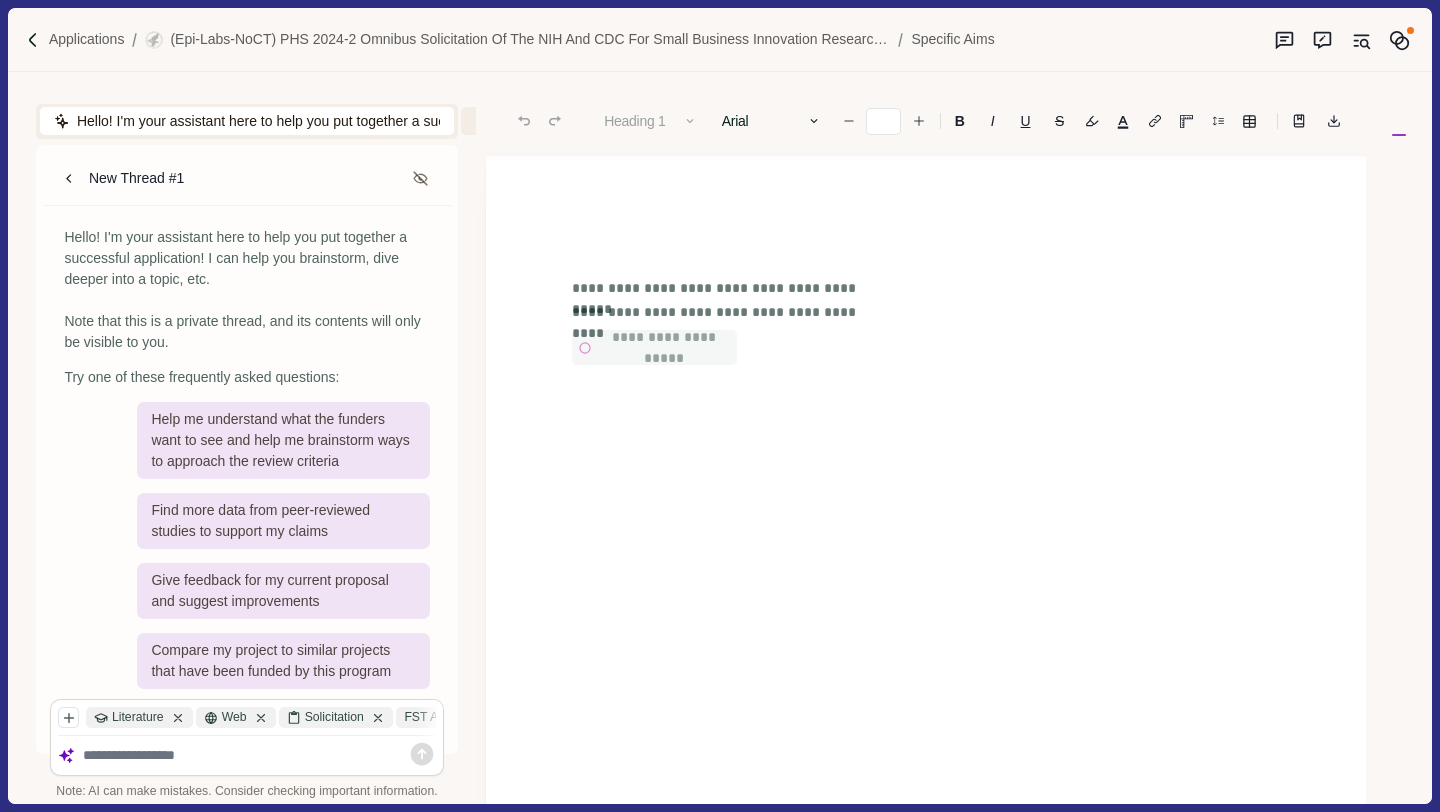click on "**********" at bounding box center [926, 295] 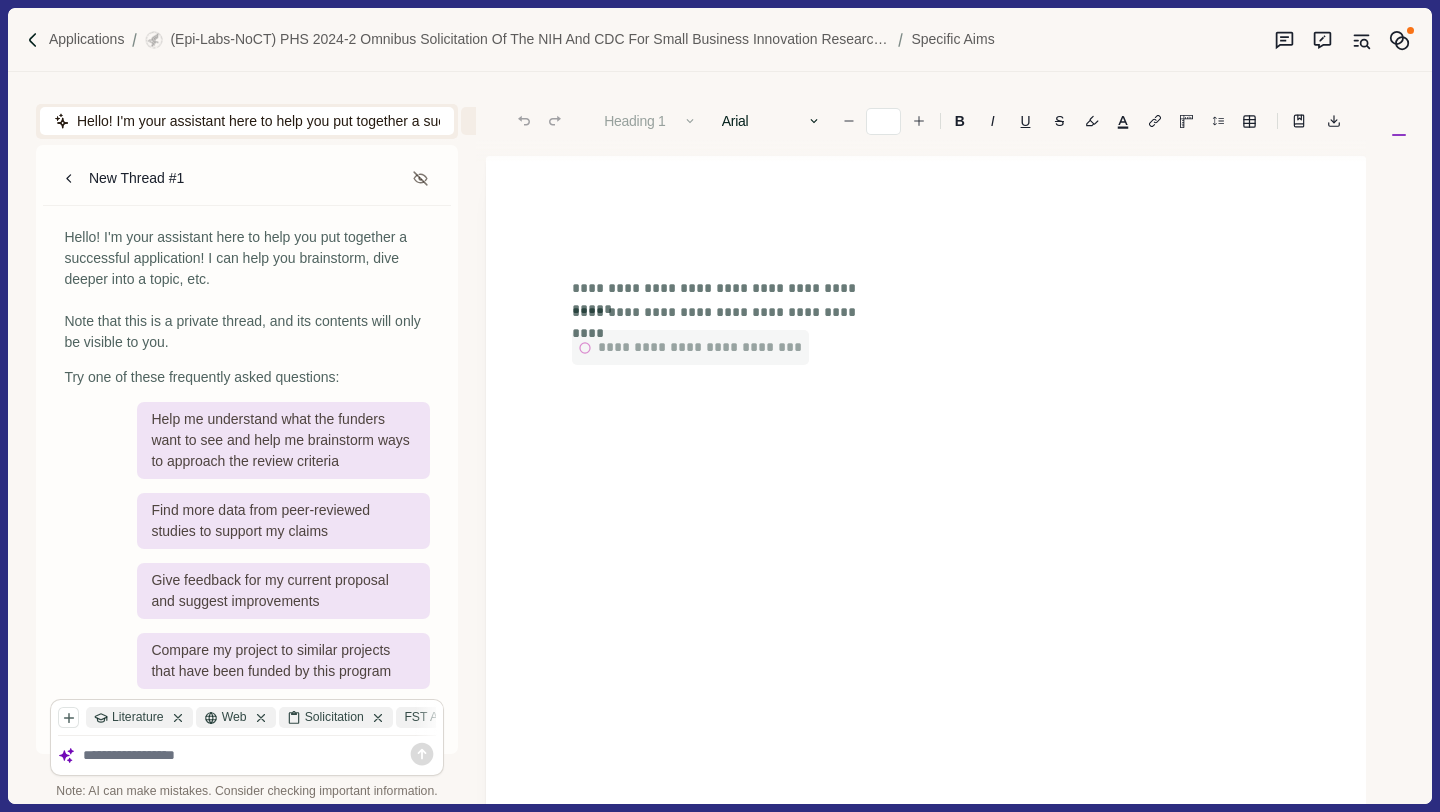 scroll, scrollTop: 21, scrollLeft: 0, axis: vertical 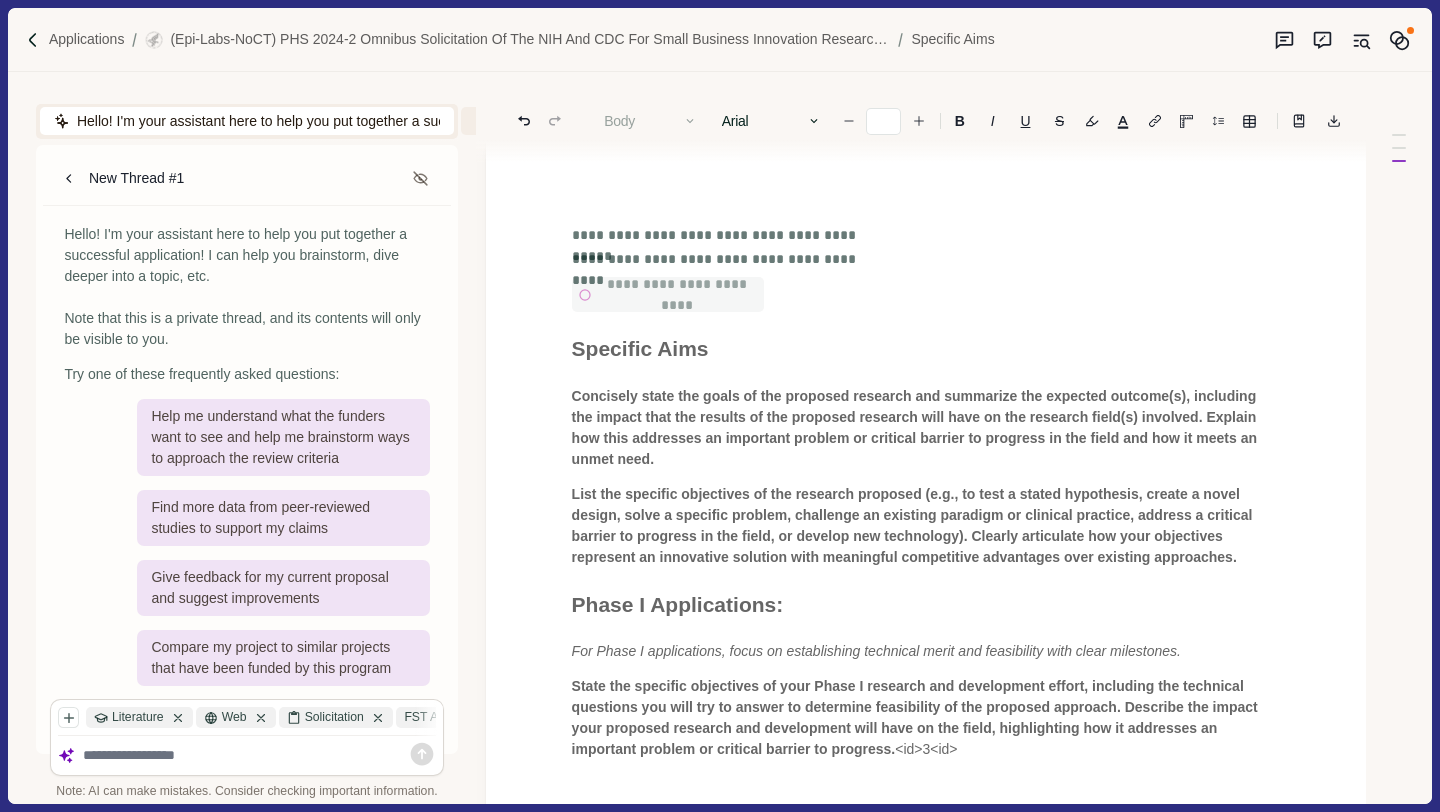 click on "Concisely state the goals of the proposed research and summarize the expected outcome(s), including the impact that the results of the proposed research will have on the research field(s) involved. Explain how this addresses an important problem or critical barrier to progress in the field and how it meets an unmet need." at bounding box center (916, 427) 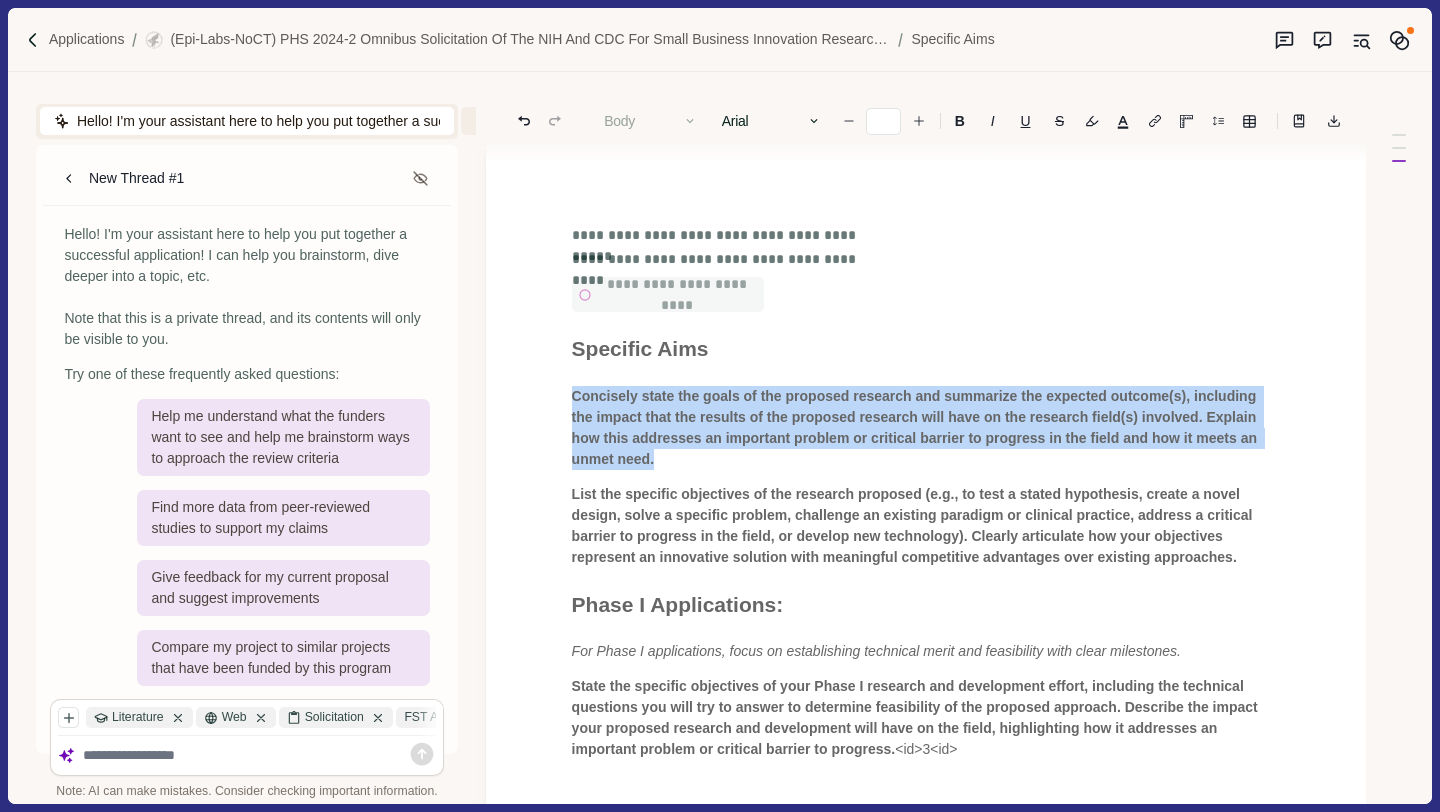 click on "Concisely state the goals of the proposed research and summarize the expected outcome(s), including the impact that the results of the proposed research will have on the research field(s) involved. Explain how this addresses an important problem or critical barrier to progress in the field and how it meets an unmet need." at bounding box center (916, 427) 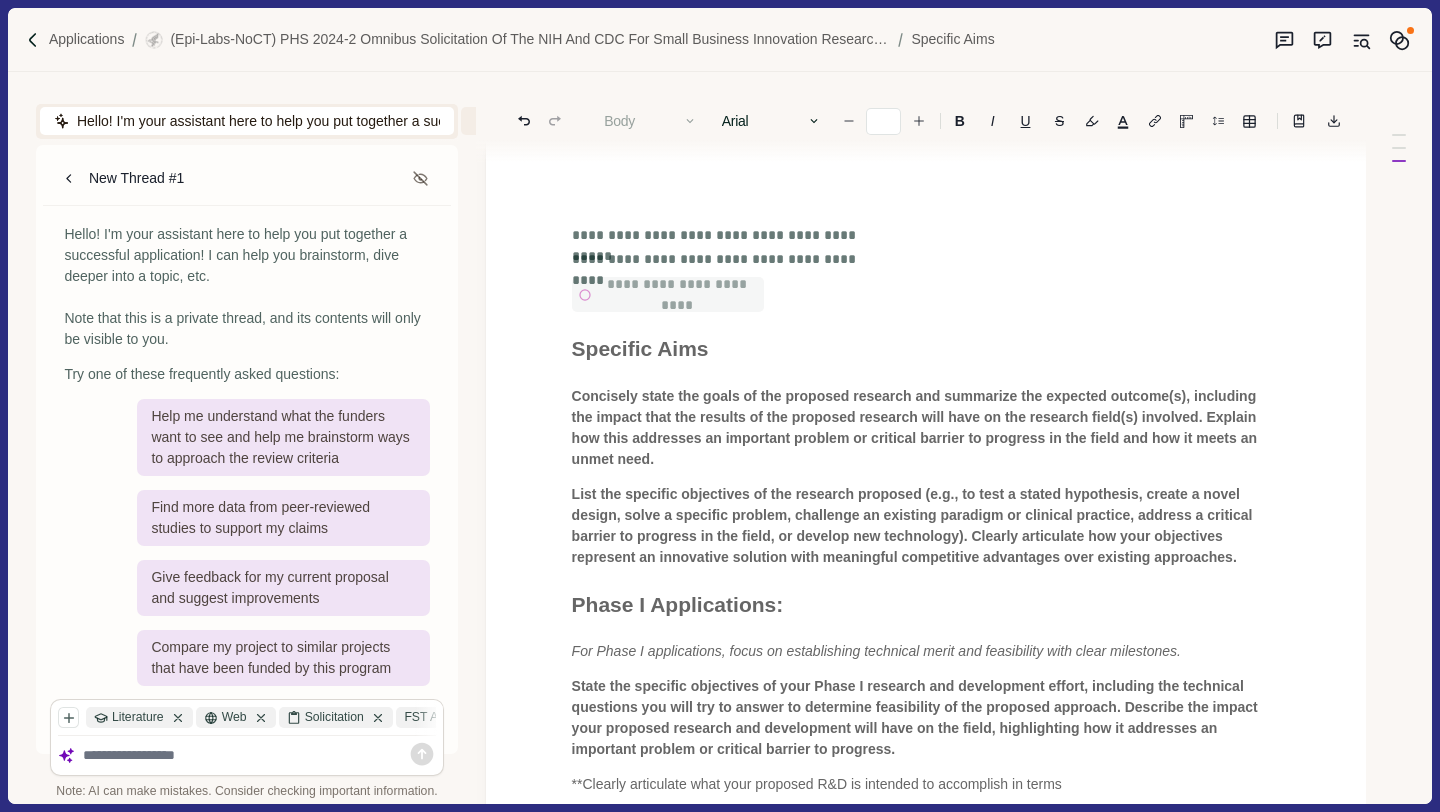 scroll, scrollTop: 68, scrollLeft: 0, axis: vertical 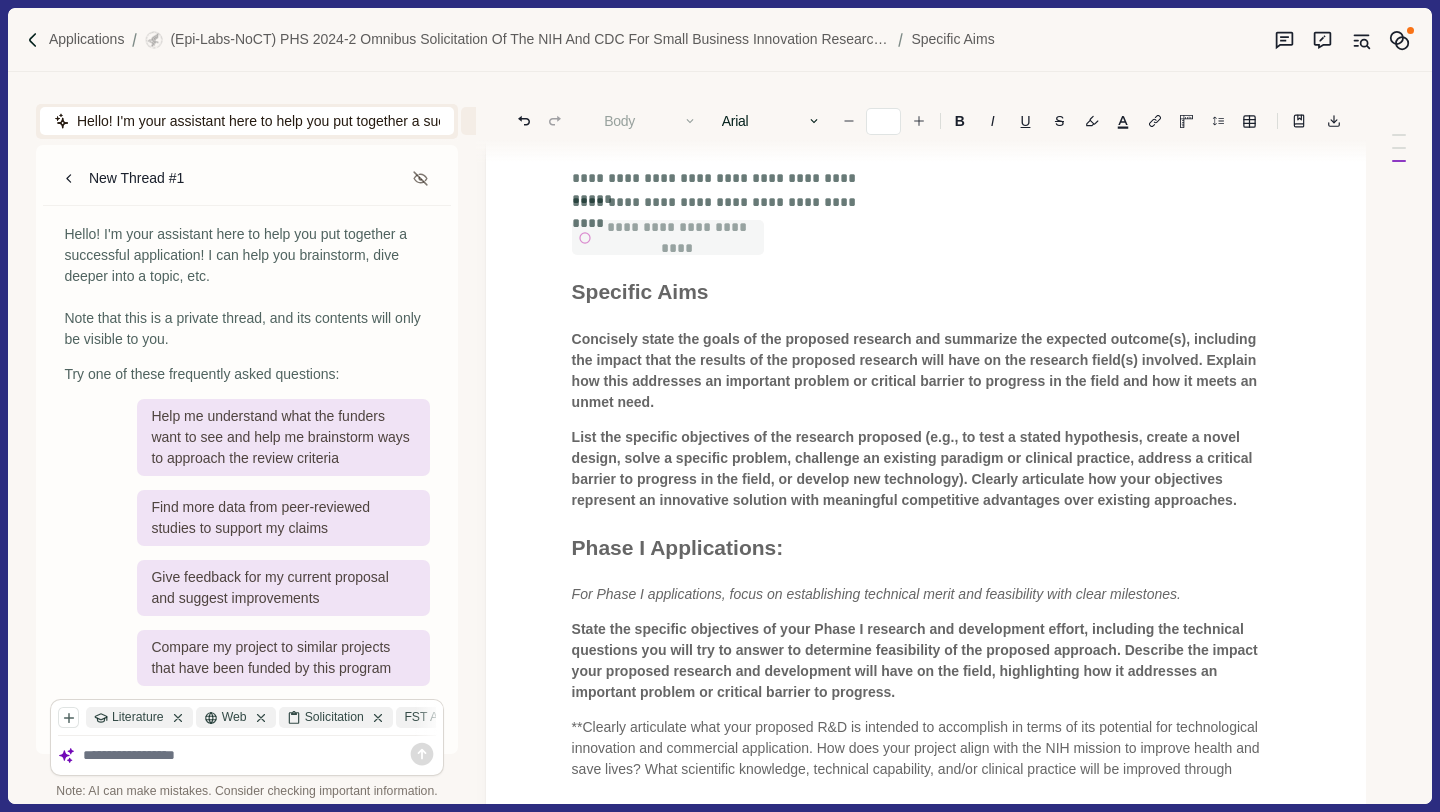 click on "**********" at bounding box center [926, 447] 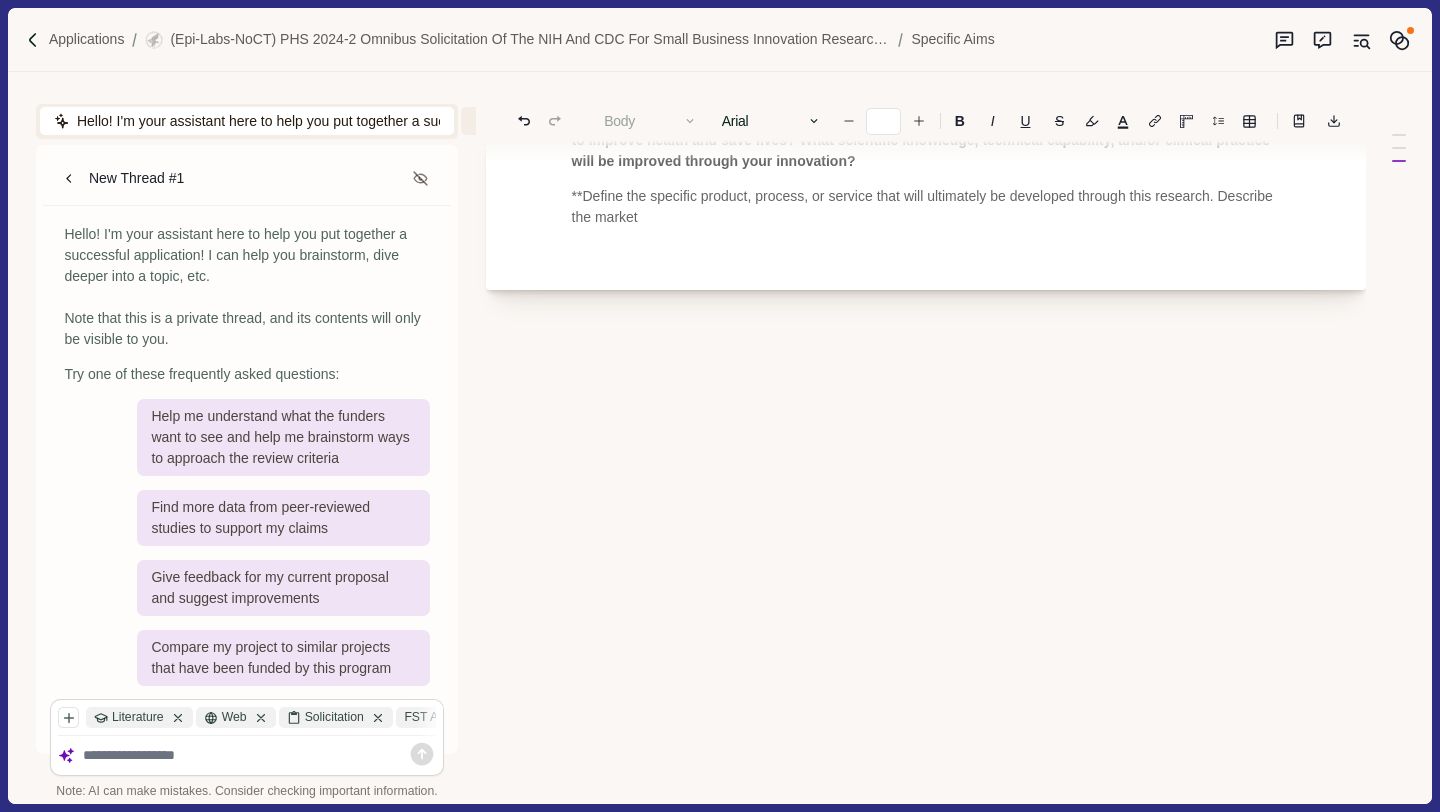scroll, scrollTop: 766, scrollLeft: 0, axis: vertical 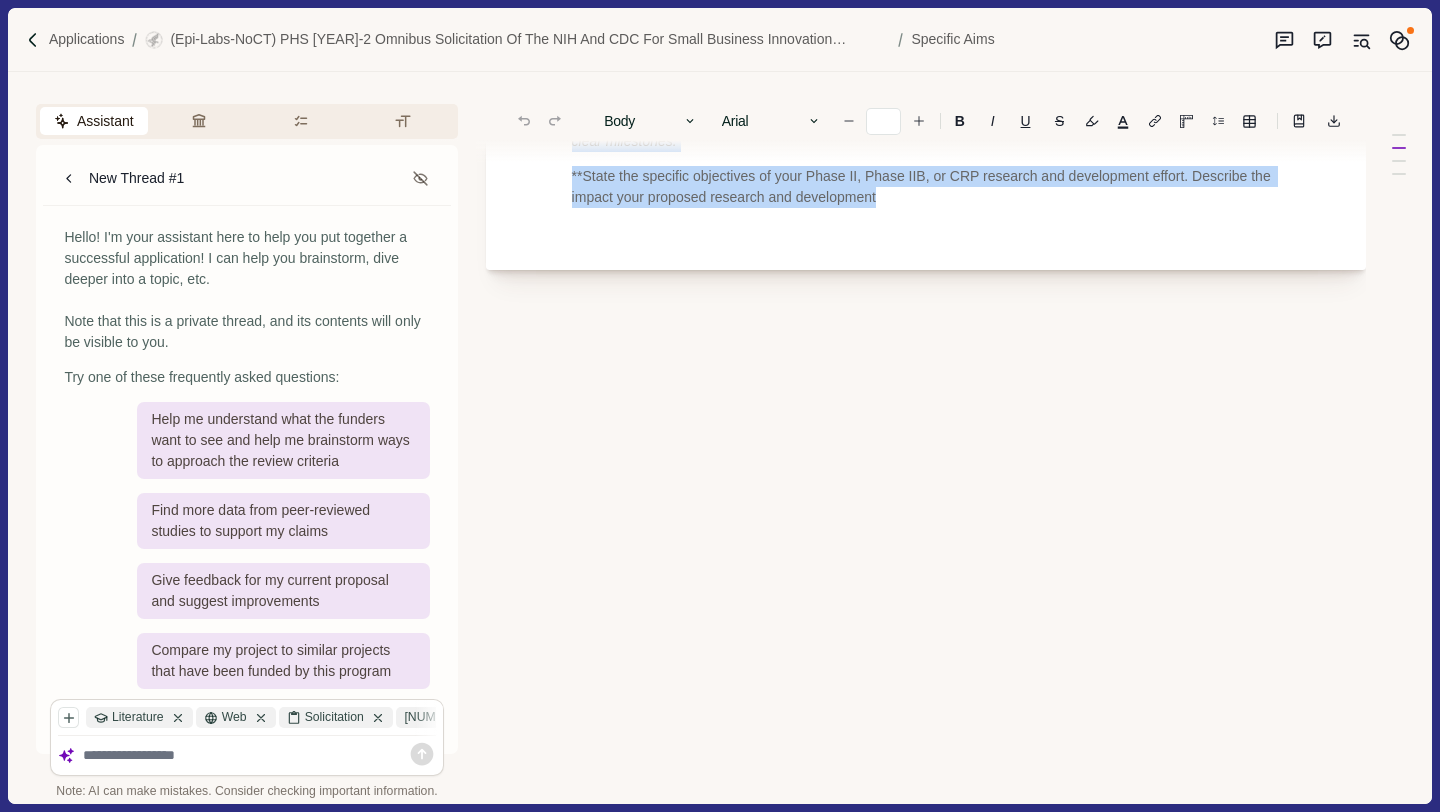 drag, startPoint x: 579, startPoint y: 393, endPoint x: 951, endPoint y: 312, distance: 380.71643 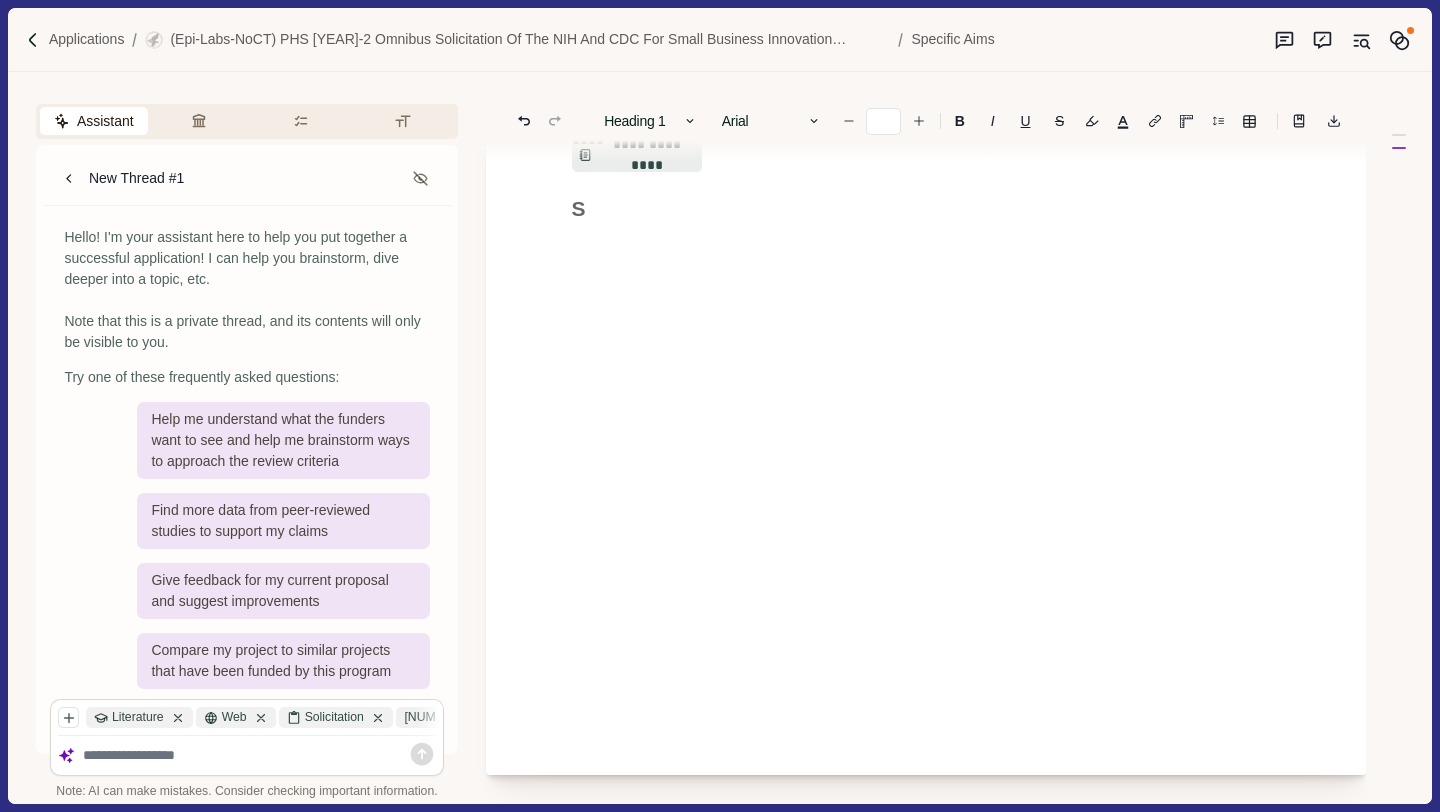 scroll, scrollTop: 0, scrollLeft: 0, axis: both 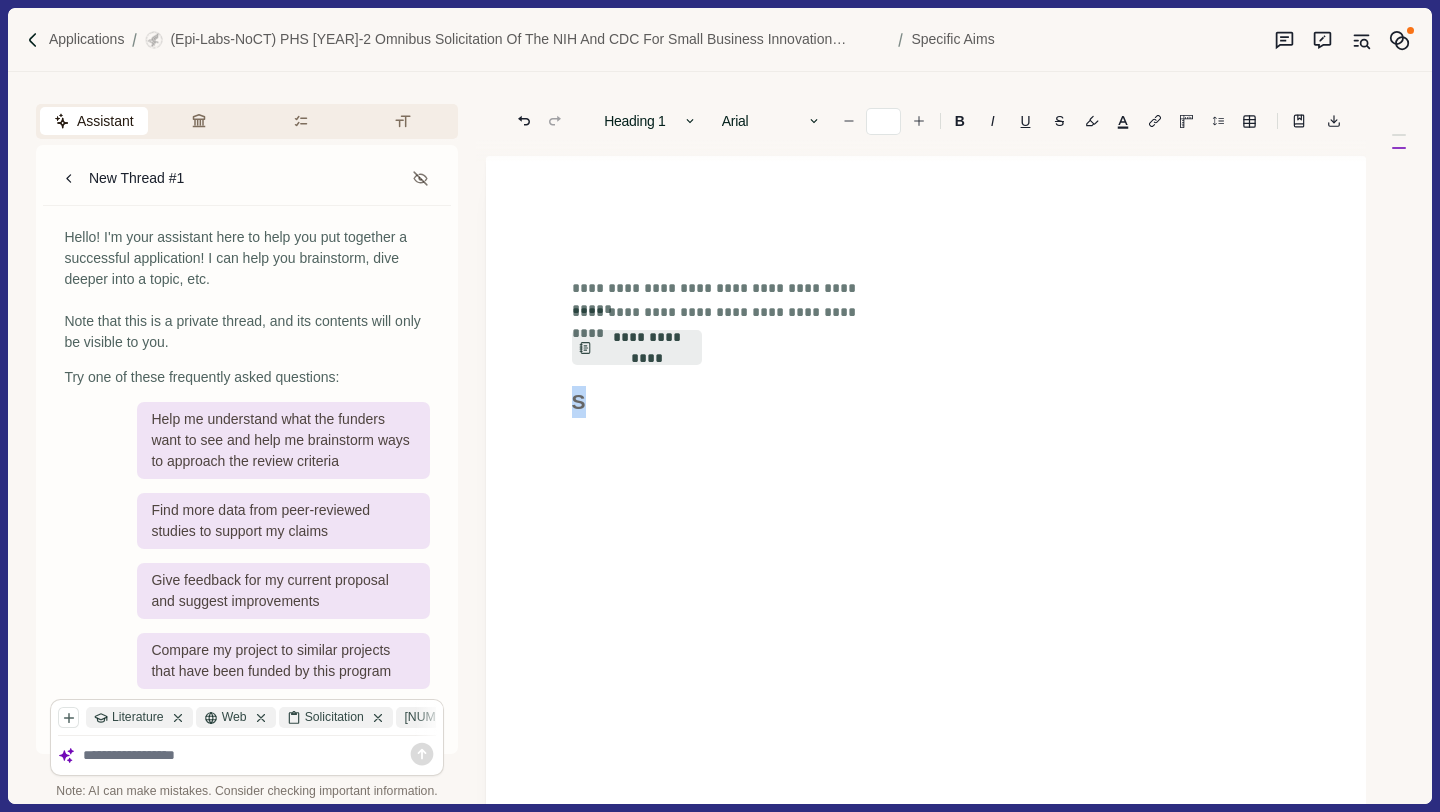 drag, startPoint x: 605, startPoint y: 397, endPoint x: 530, endPoint y: 390, distance: 75.32596 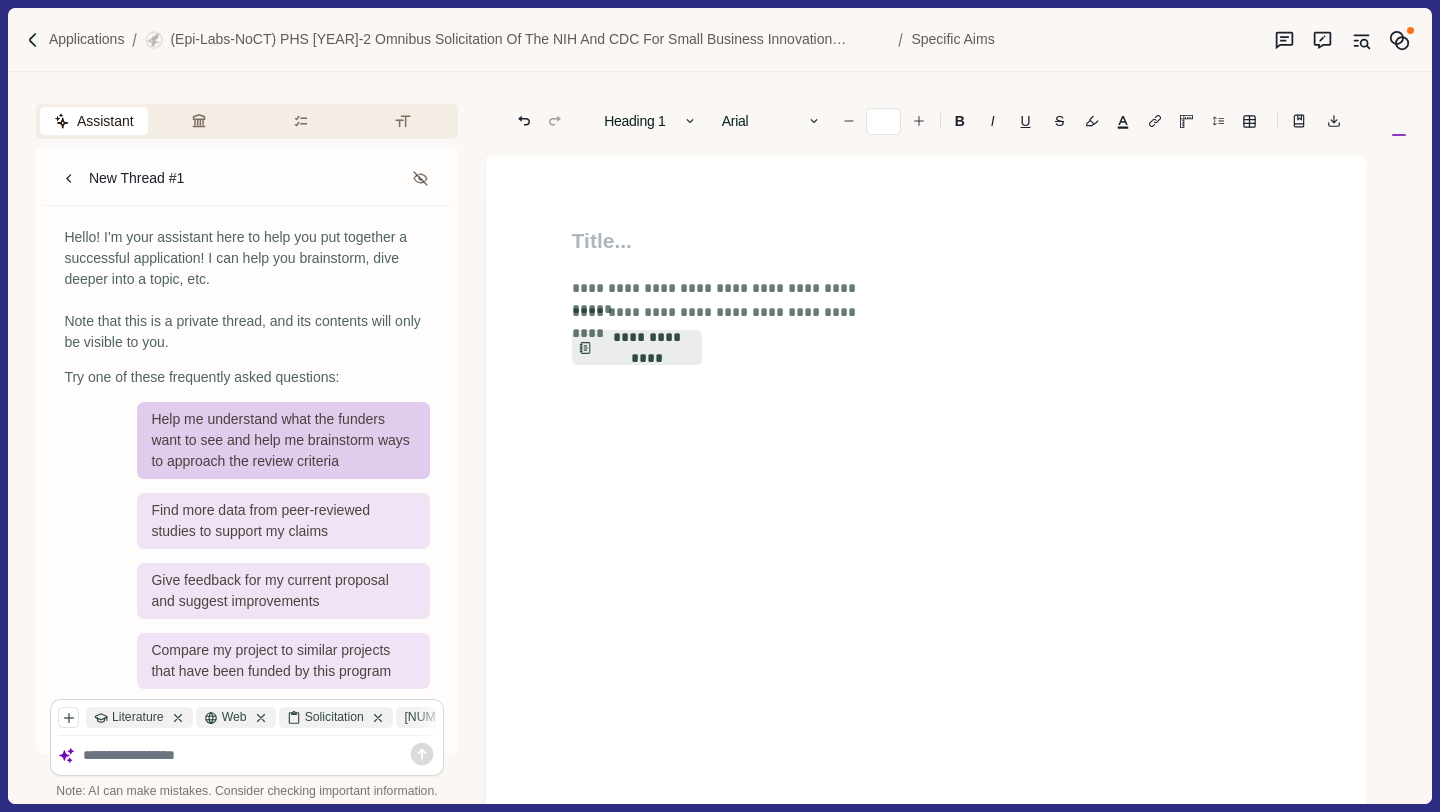 scroll, scrollTop: 21, scrollLeft: 0, axis: vertical 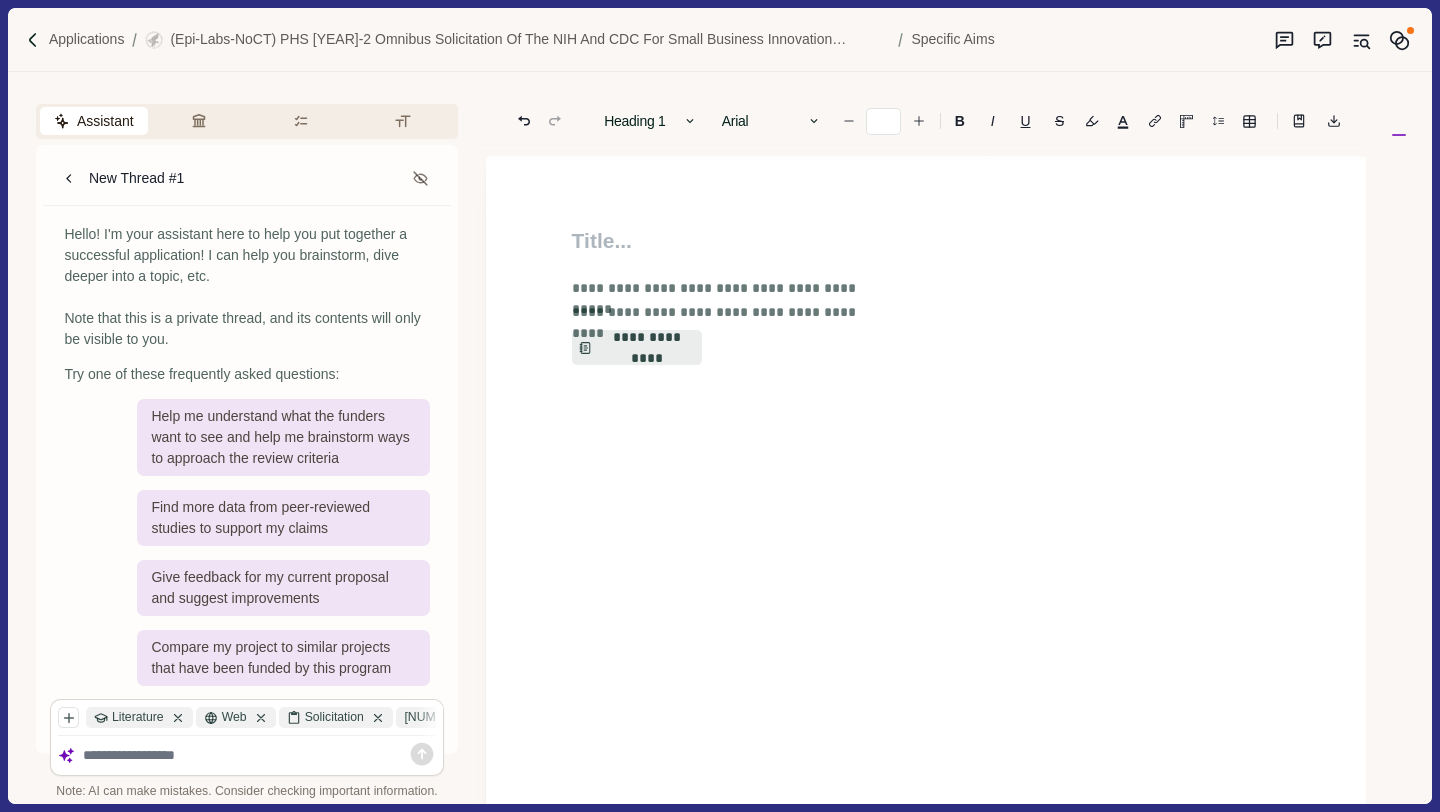 click at bounding box center [259, 755] 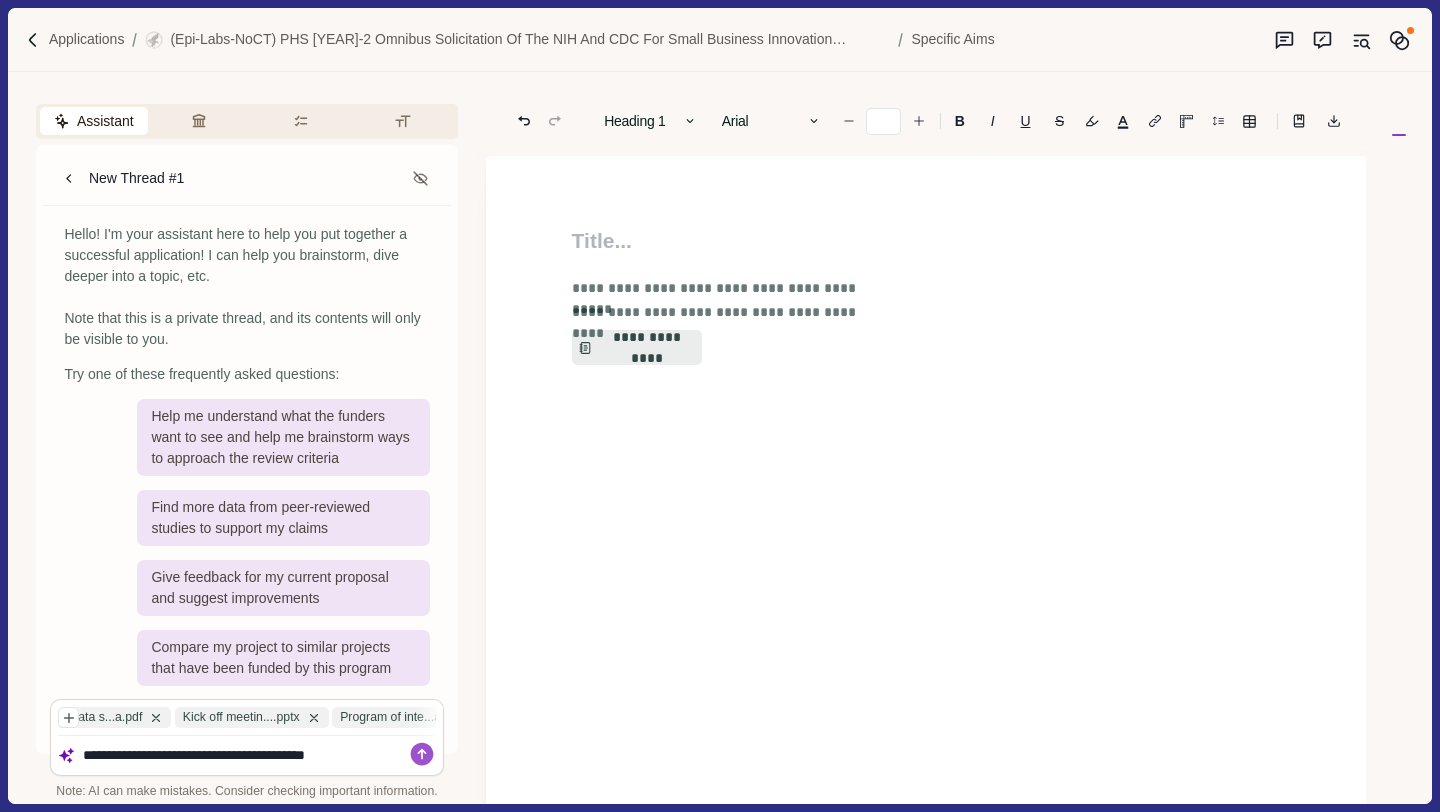 scroll, scrollTop: 0, scrollLeft: 1657, axis: horizontal 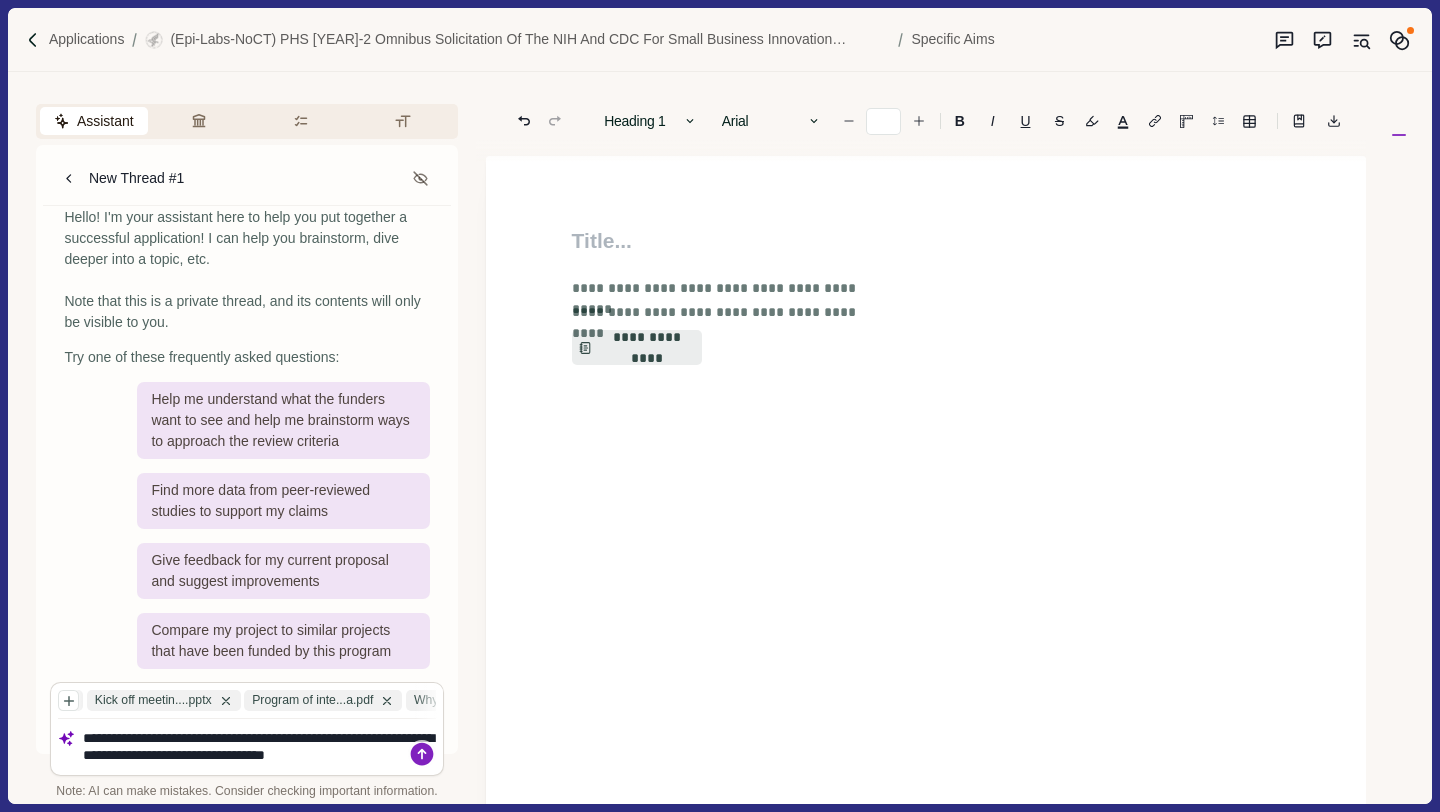 click at bounding box center (422, 754) 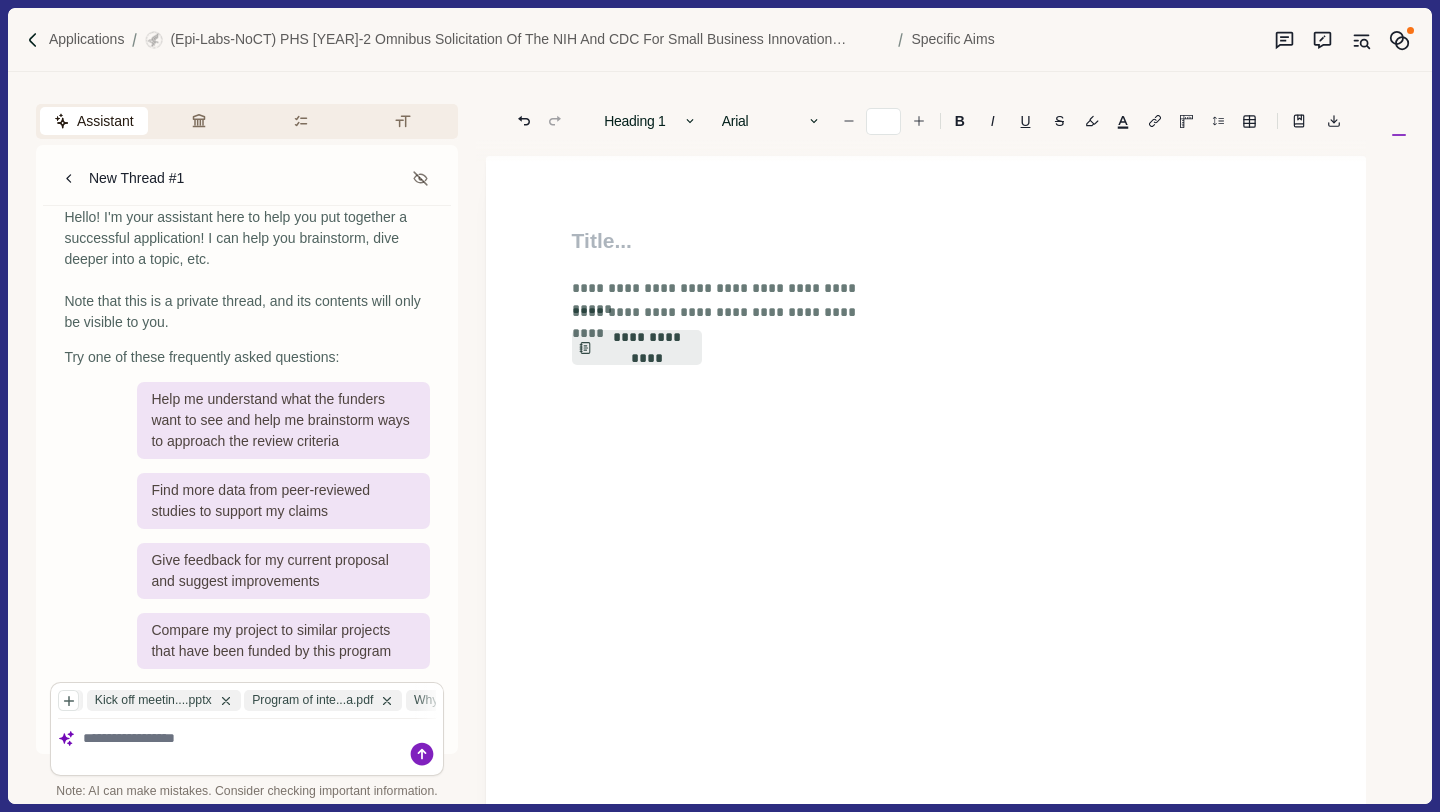 scroll, scrollTop: 0, scrollLeft: 0, axis: both 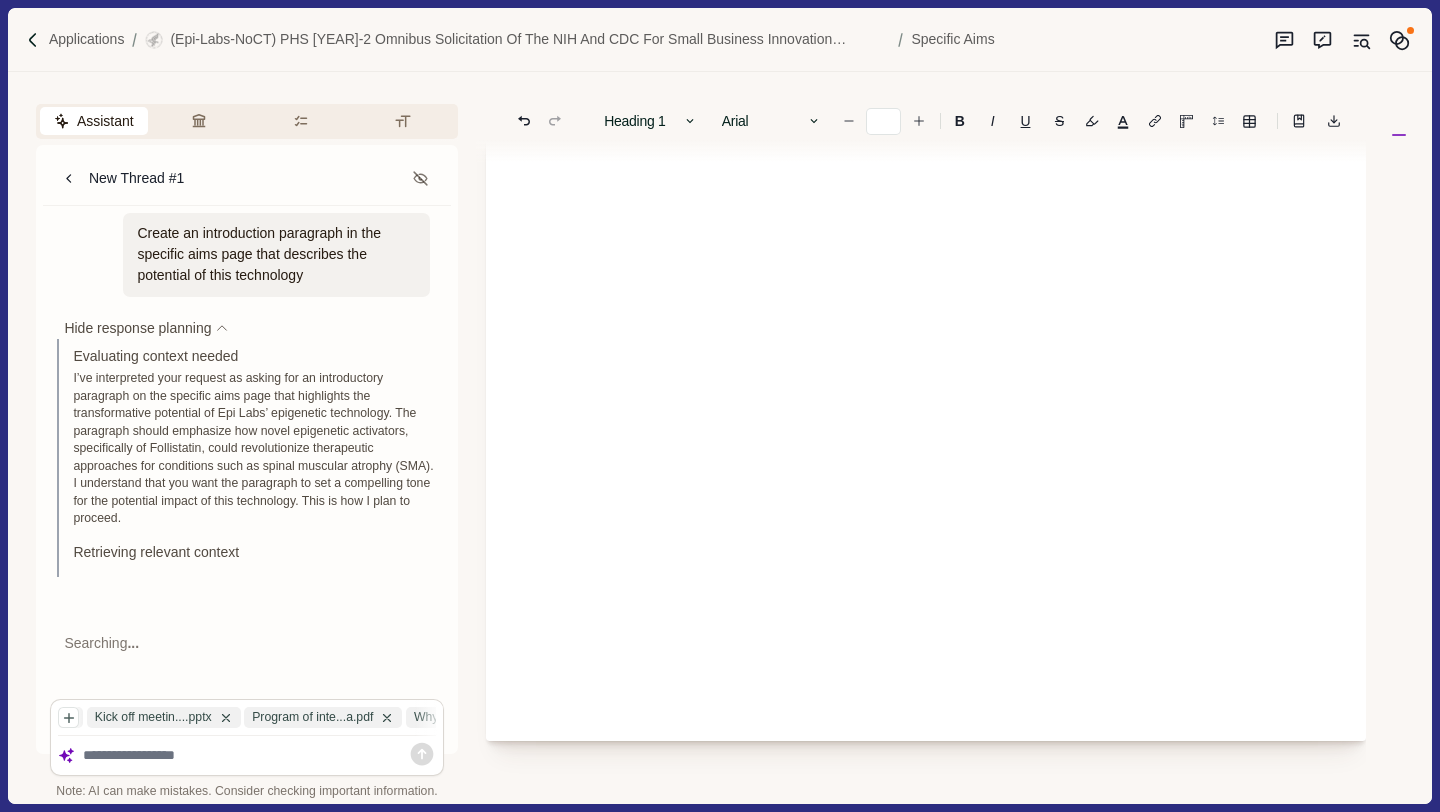 click on "Retrieving relevant context" at bounding box center [254, 552] 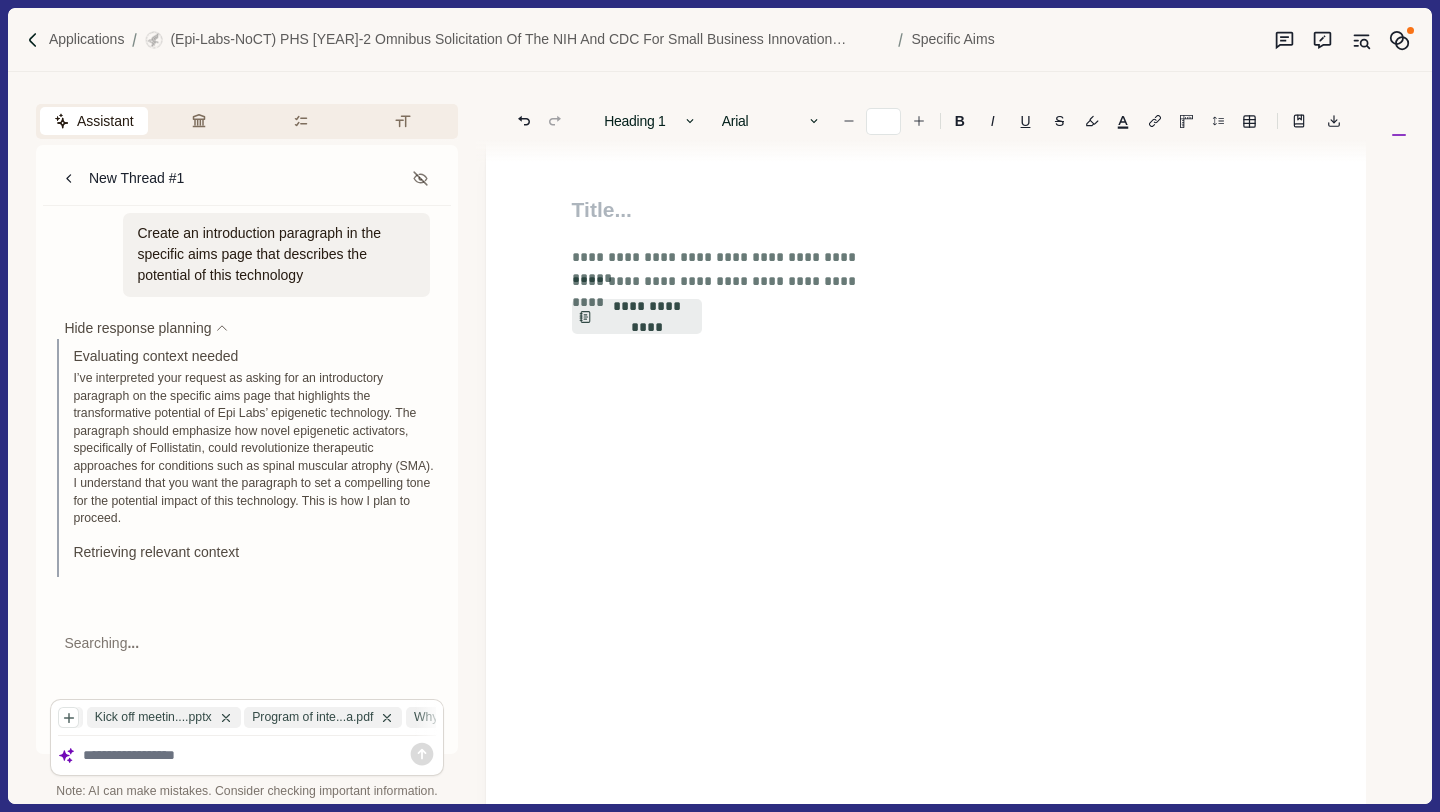 scroll, scrollTop: 0, scrollLeft: 0, axis: both 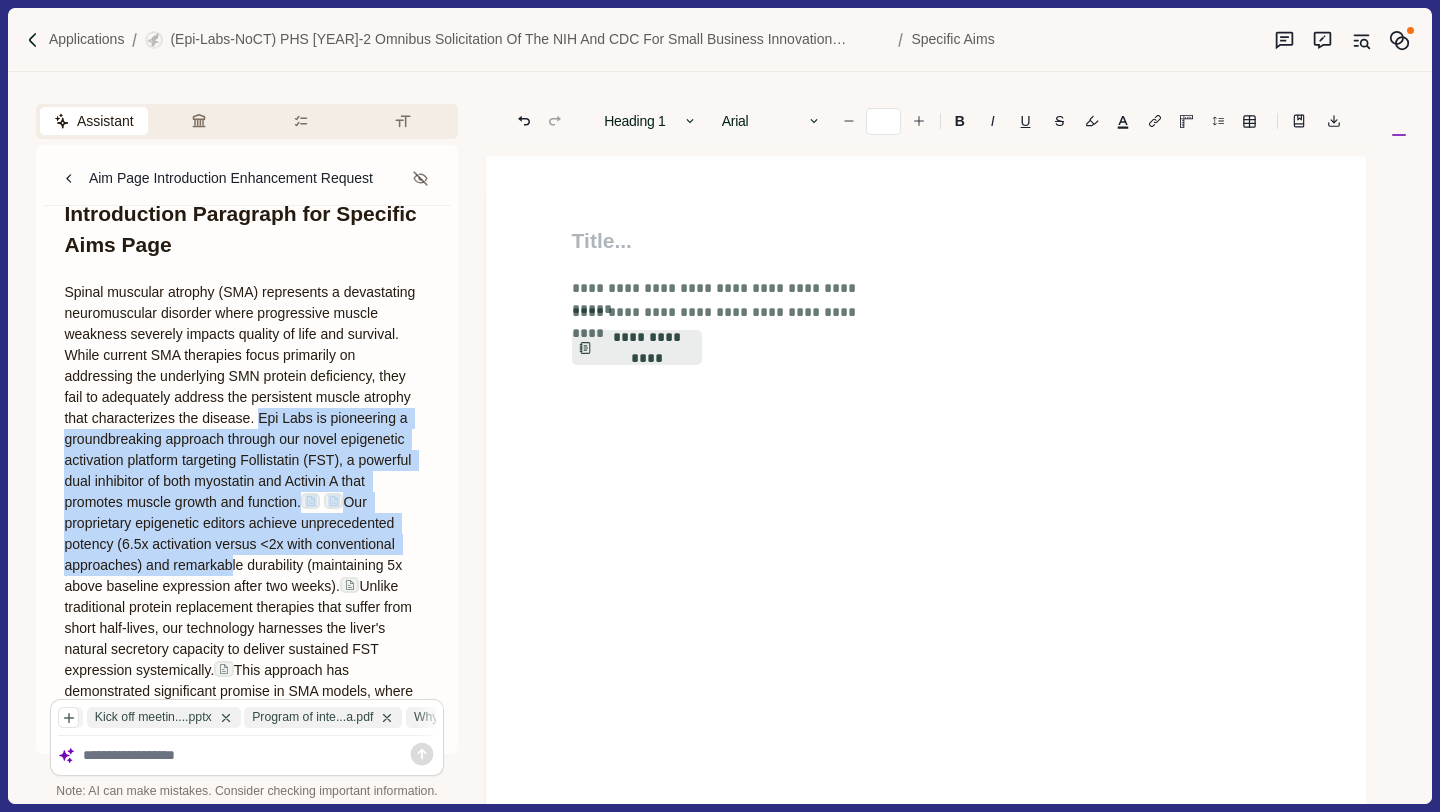 drag, startPoint x: 320, startPoint y: 422, endPoint x: 348, endPoint y: 573, distance: 153.57408 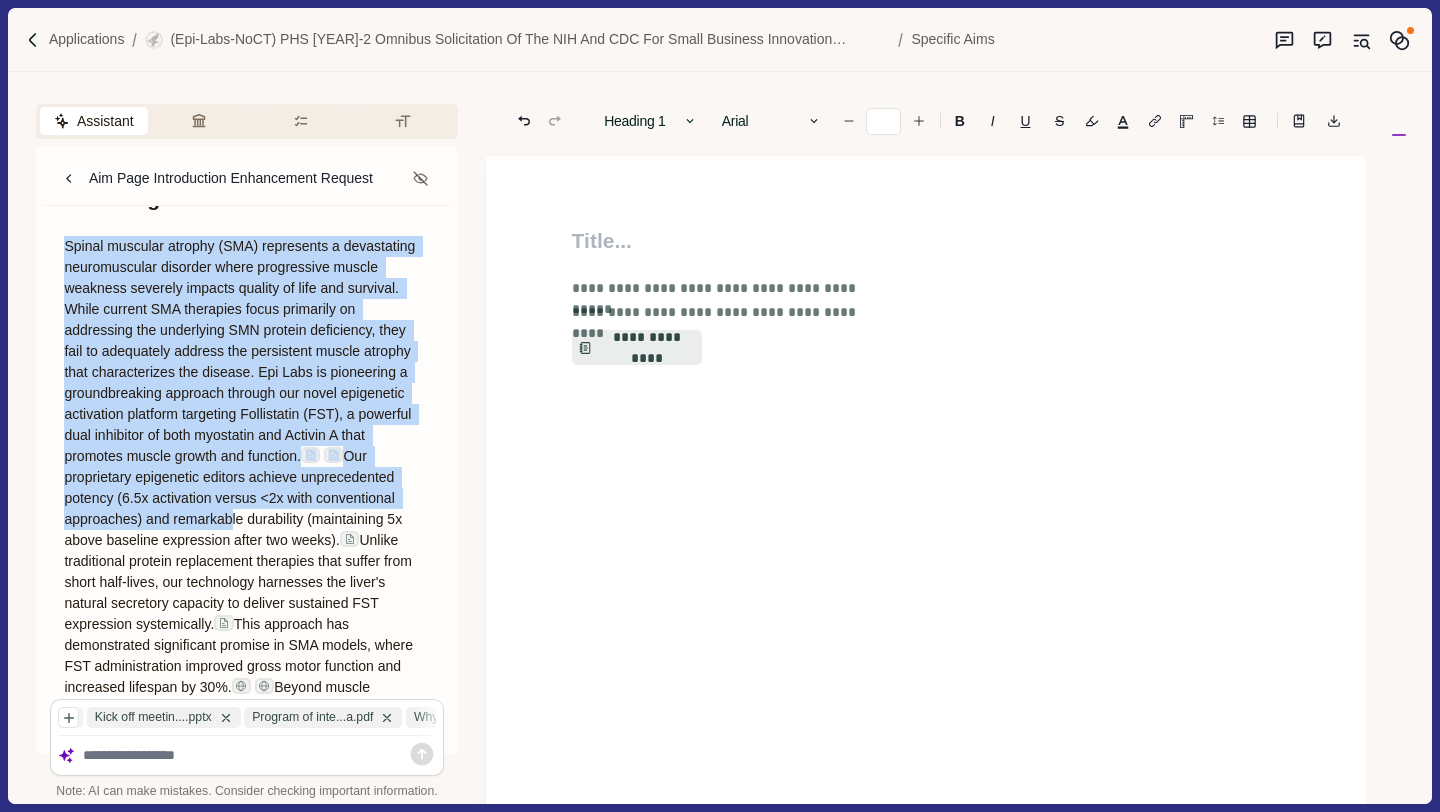 scroll, scrollTop: 267, scrollLeft: 0, axis: vertical 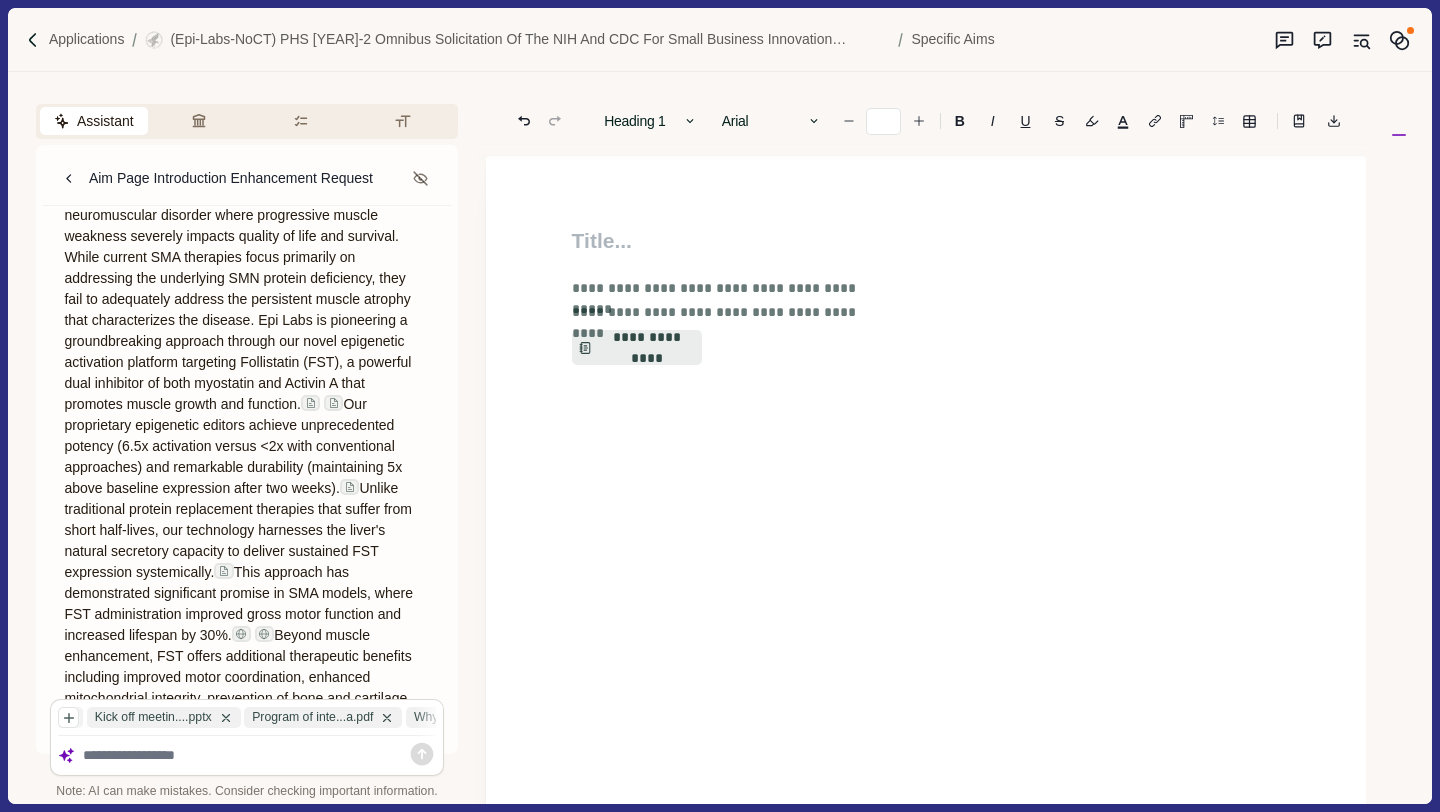 click on "Our proprietary epigenetic editors achieve unprecedented potency (6.5x activation versus <2x with conventional approaches) and remarkable durability (maintaining 5x above baseline expression after two weeks)." at bounding box center (235, 446) 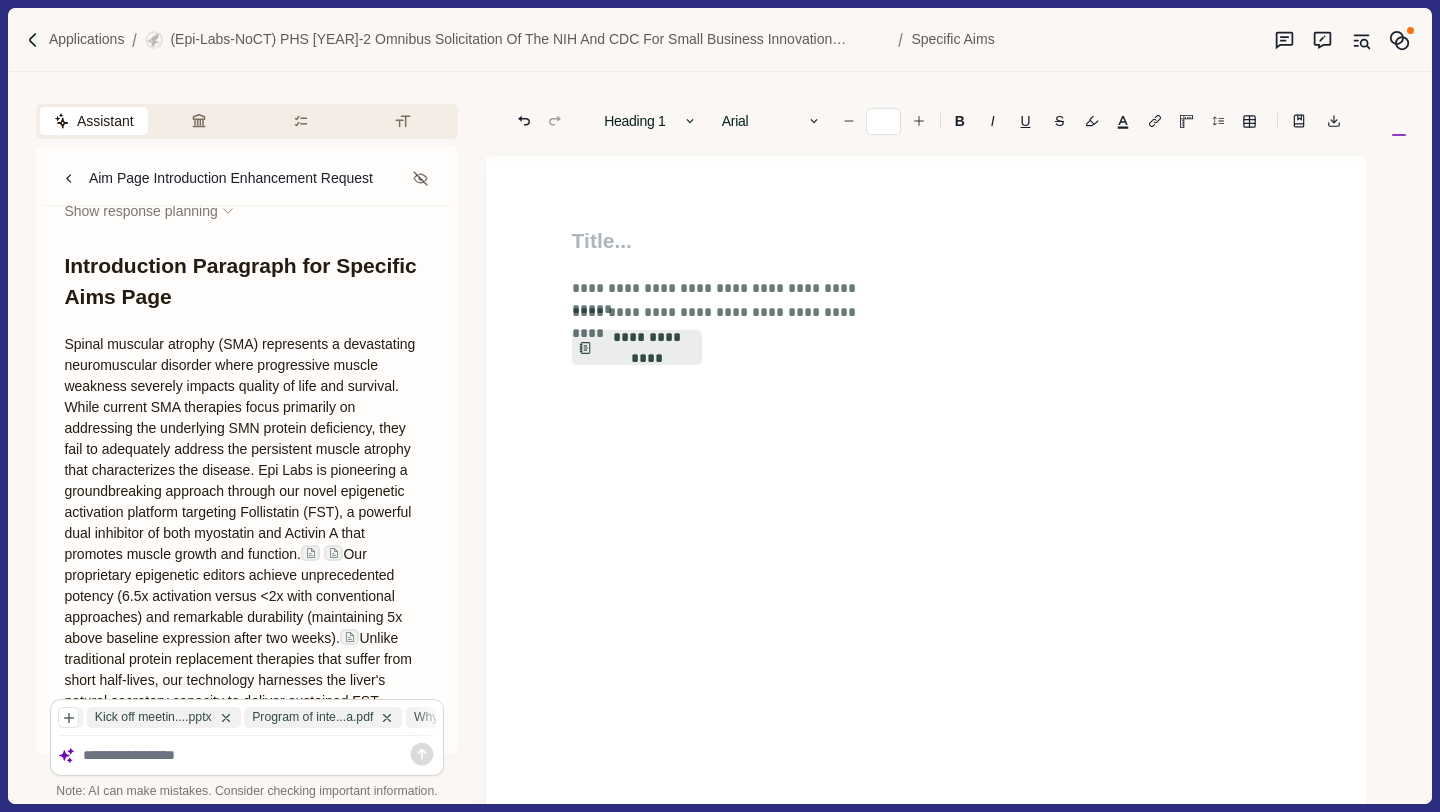 scroll, scrollTop: 55, scrollLeft: 0, axis: vertical 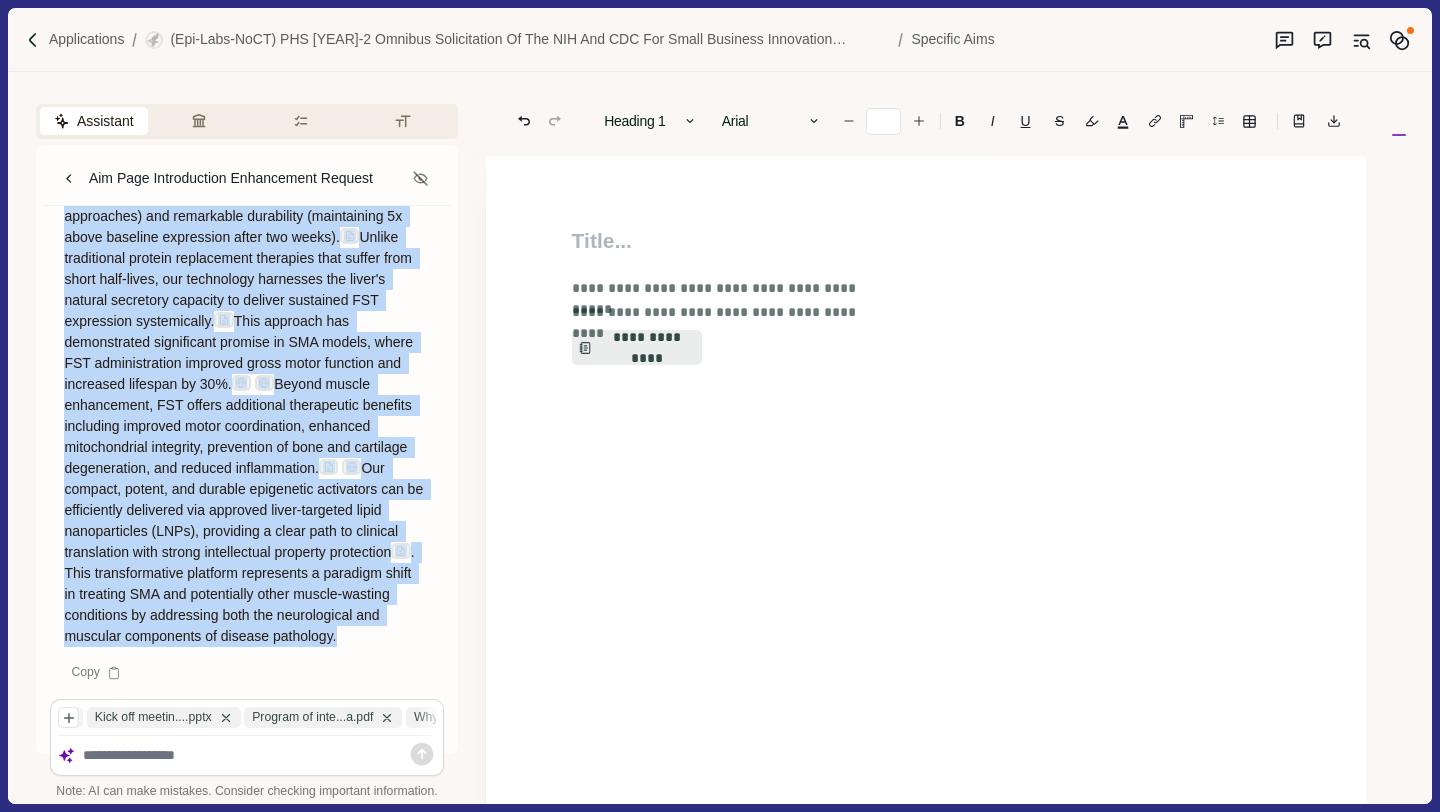drag, startPoint x: 66, startPoint y: 405, endPoint x: 307, endPoint y: 631, distance: 330.38916 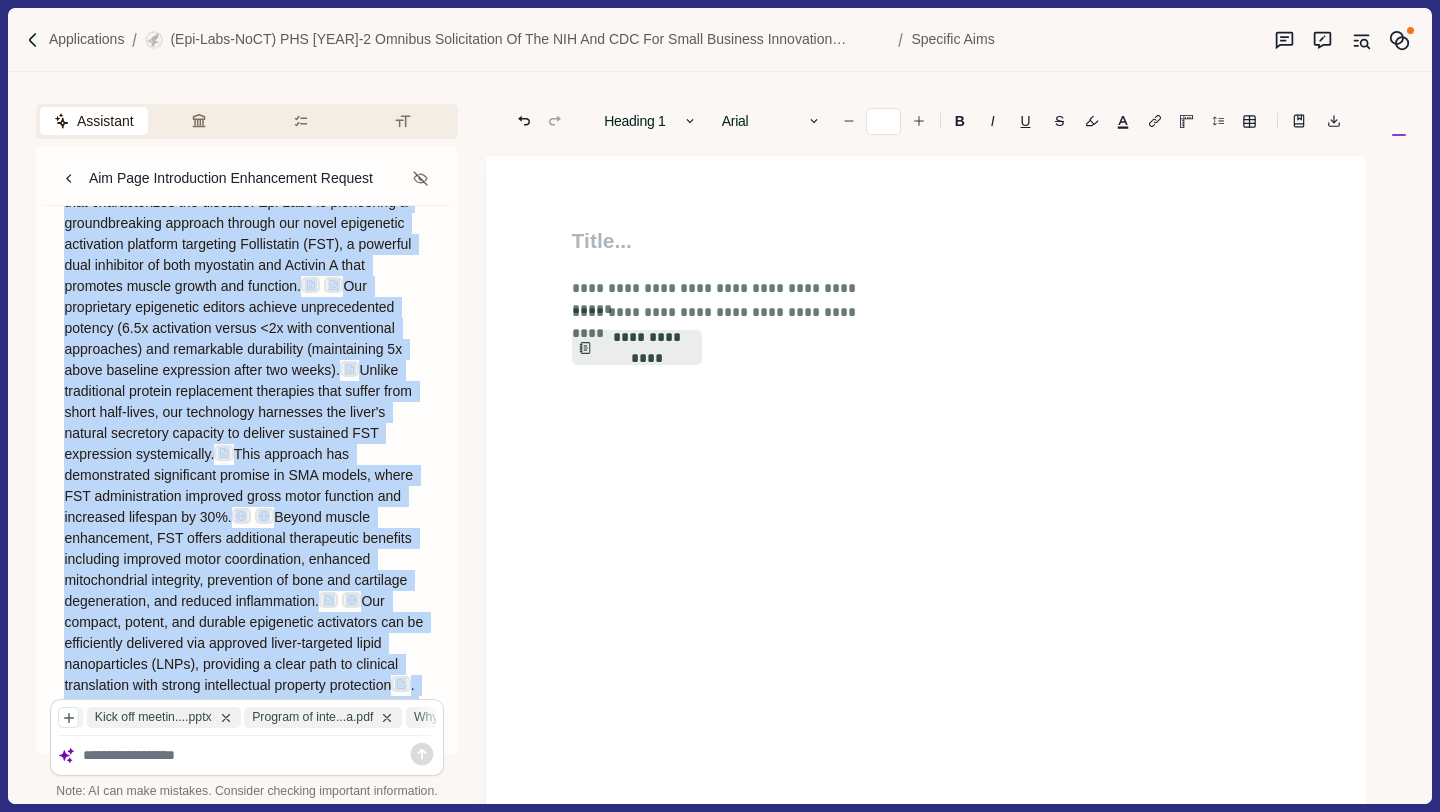 scroll, scrollTop: 417, scrollLeft: 0, axis: vertical 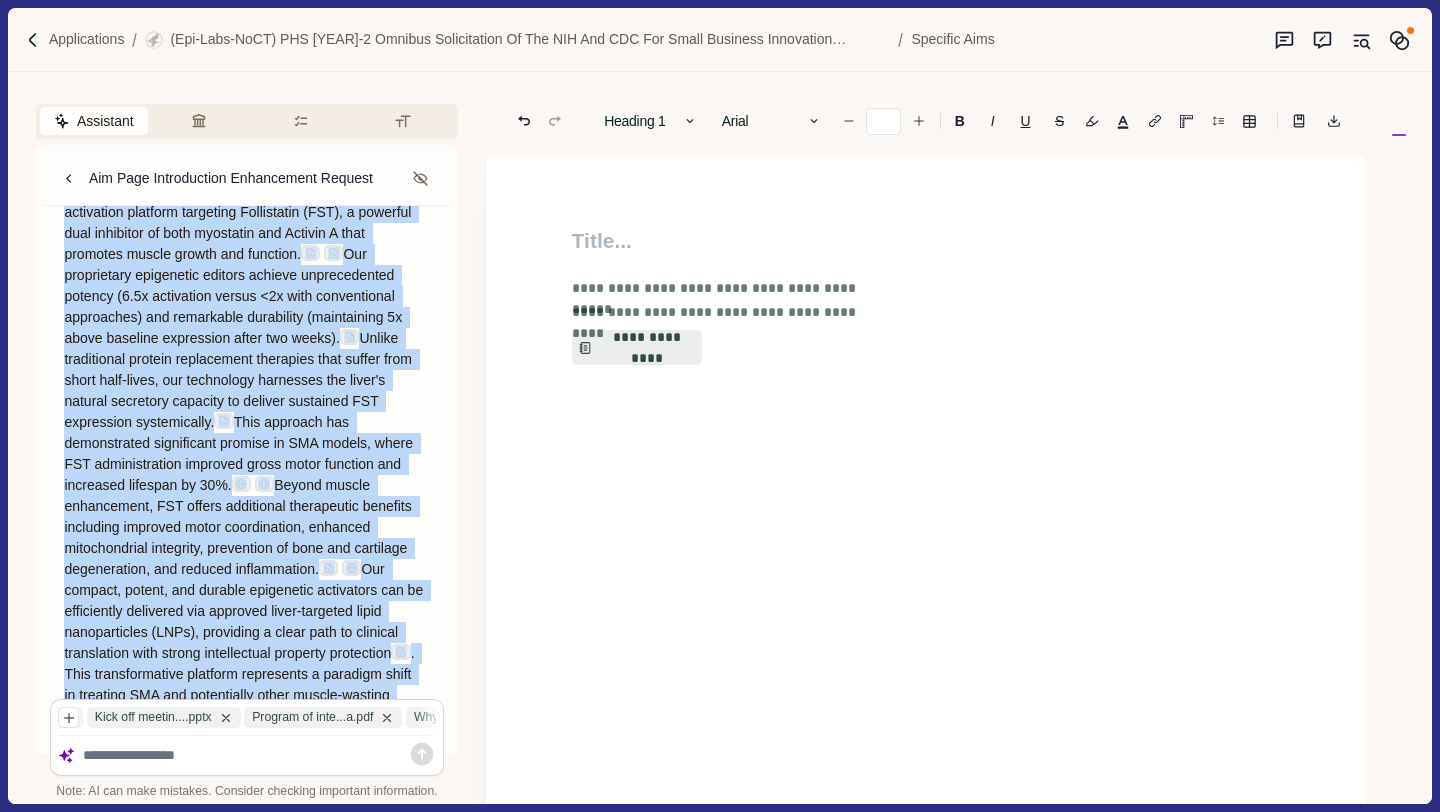 copy on "Spinal muscular atrophy (SMA) represents a devastating neuromuscular disorder where progressive muscle weakness severely impacts quality of life and survival. While current SMA therapies focus primarily on addressing the underlying SMN protein deficiency, they fail to adequately address the persistent muscle atrophy that characterizes the disease. Epi Labs is pioneering a groundbreaking approach through our novel epigenetic activation platform targeting Follistatin (FST), a powerful dual inhibitor of both myostatin and Activin A that promotes muscle growth and function.  Our proprietary epigenetic editors achieve unprecedented potency (6.5x activation versus <2x with conventional approaches) and remarkable durability (maintaining 5x above baseline expression after two weeks).  Unlike traditional protein replacement therapies that suffer from short half-lives, our technology harnesses the liver's natural secretory capacity to deliver sustained FST expression systemically.  This approach has demonstrated sig..." 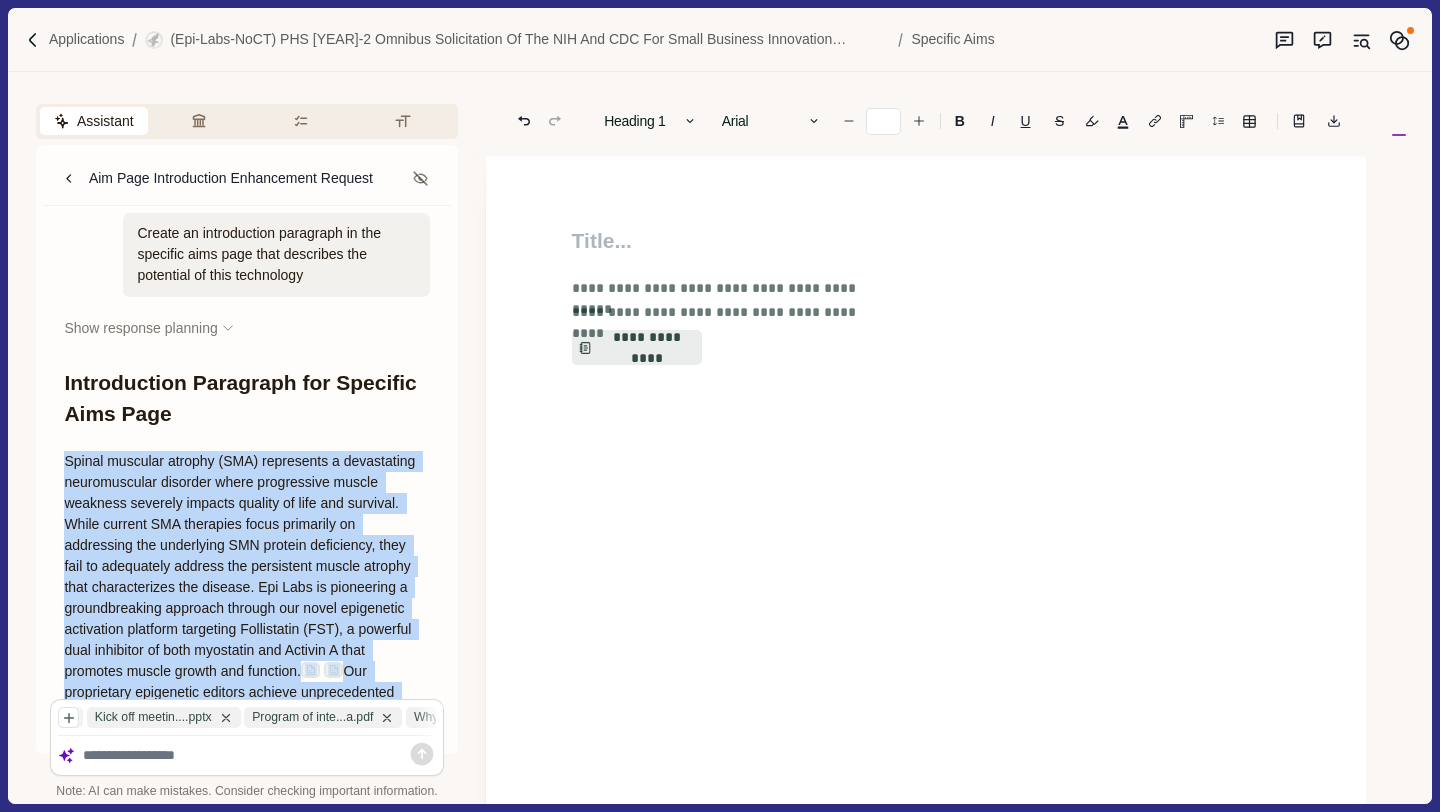 scroll, scrollTop: 87, scrollLeft: 0, axis: vertical 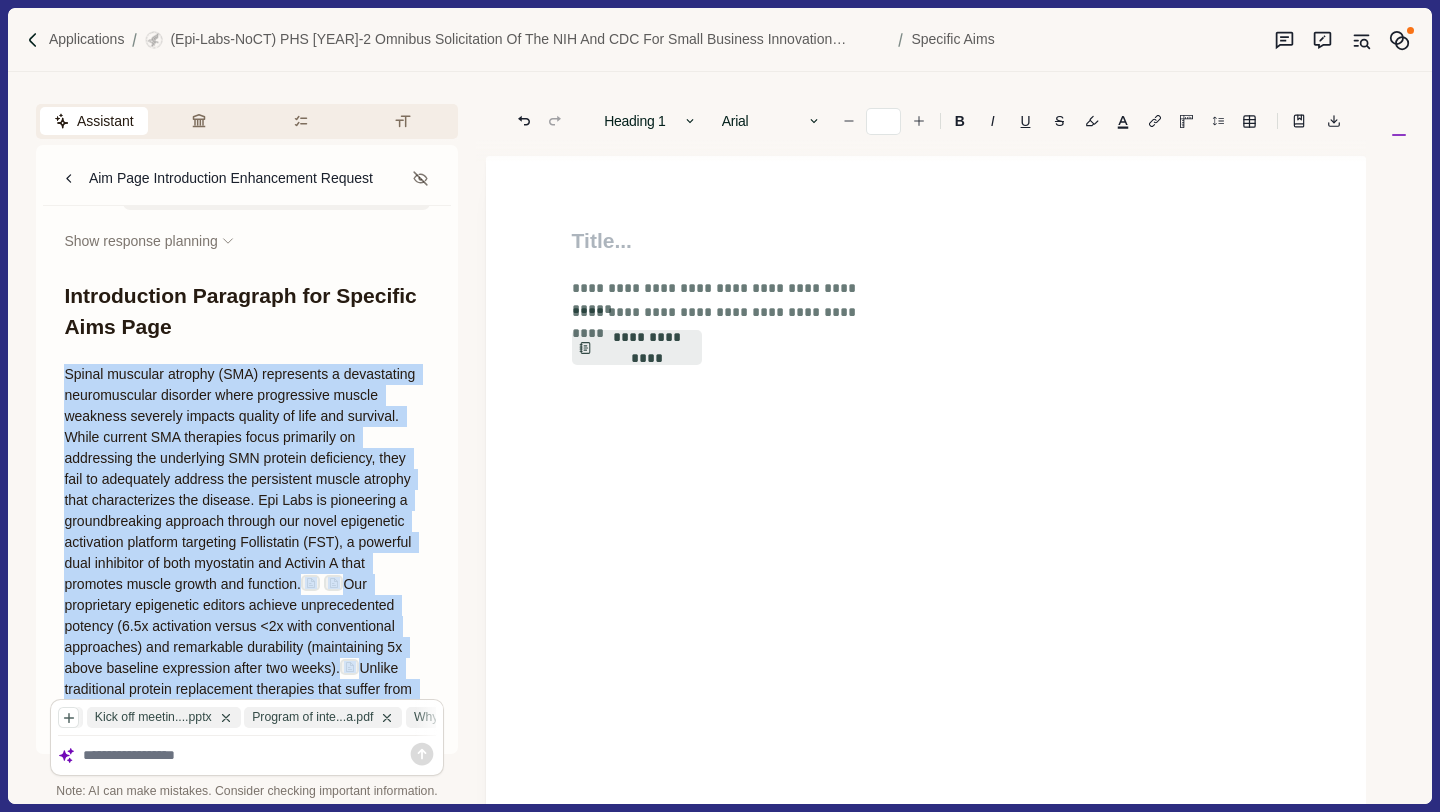 click at bounding box center (259, 755) 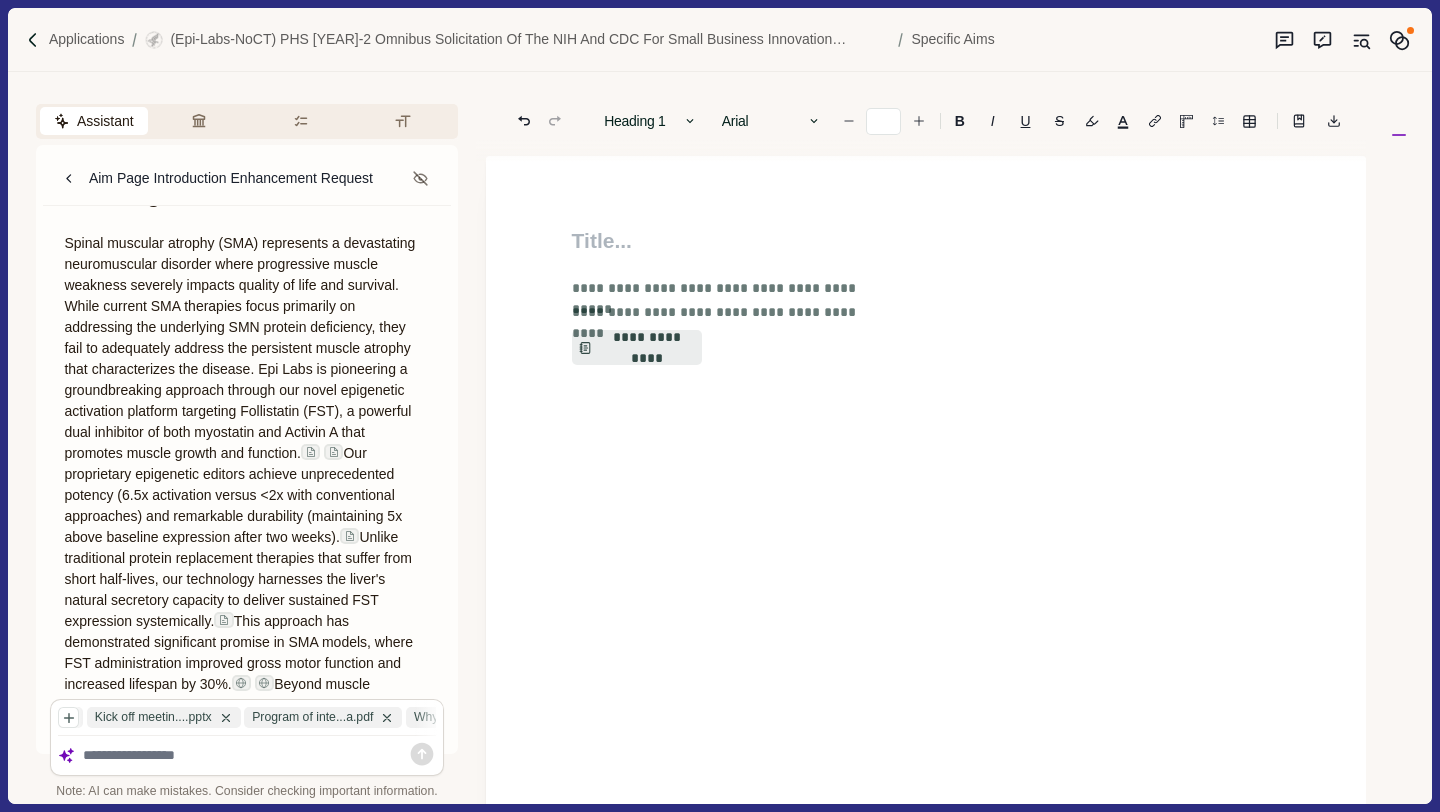 scroll, scrollTop: 217, scrollLeft: 0, axis: vertical 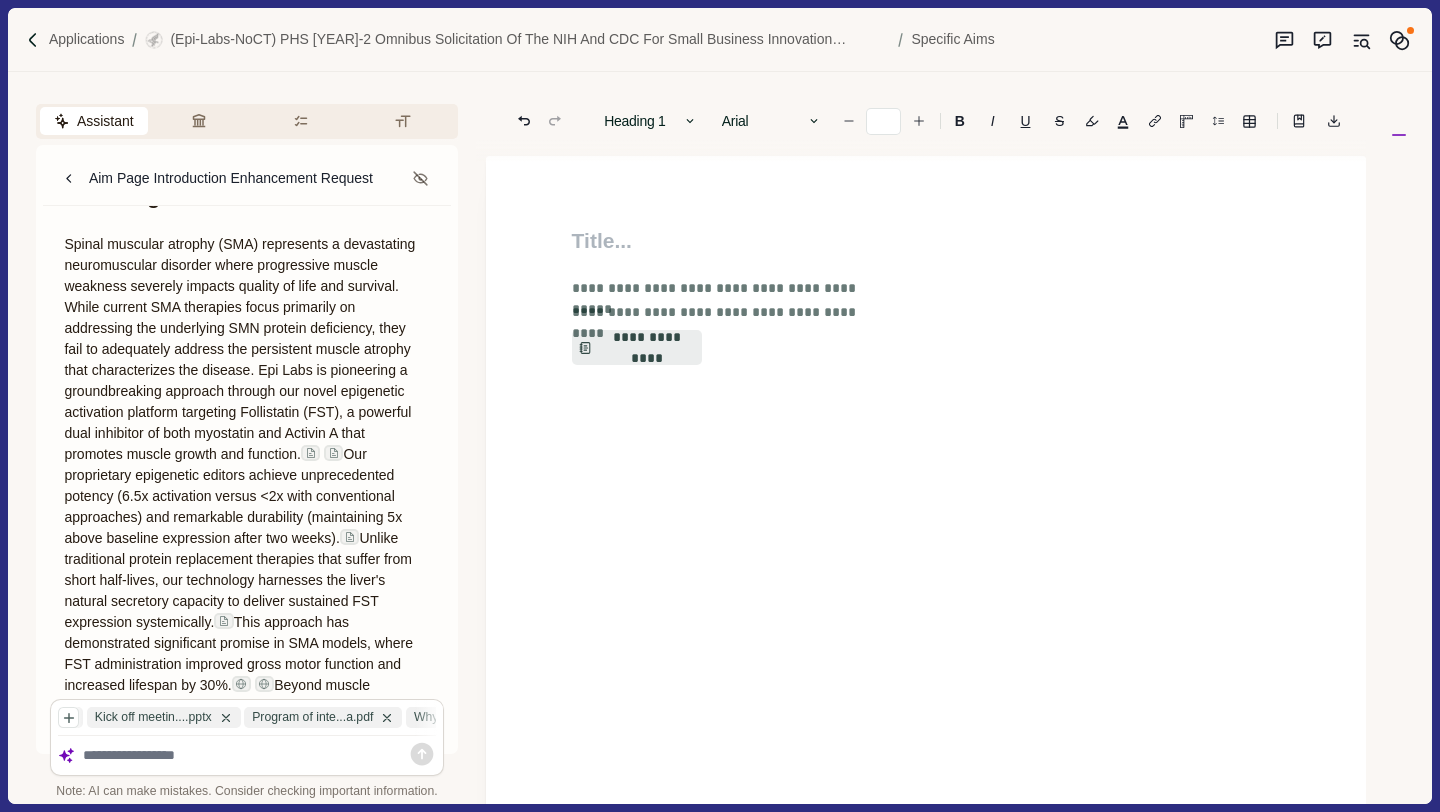 drag, startPoint x: 323, startPoint y: 375, endPoint x: 368, endPoint y: 380, distance: 45.276924 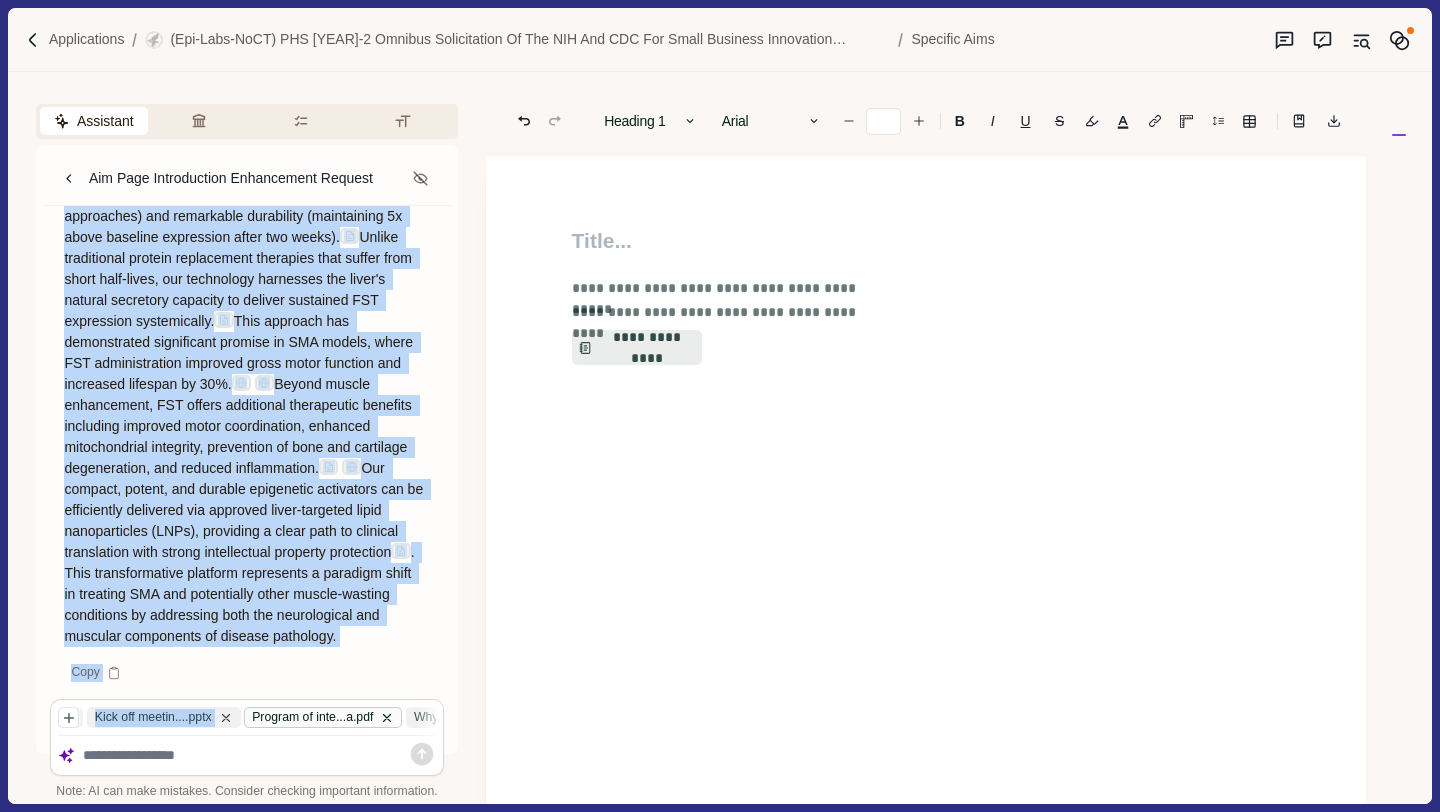 scroll, scrollTop: 577, scrollLeft: 0, axis: vertical 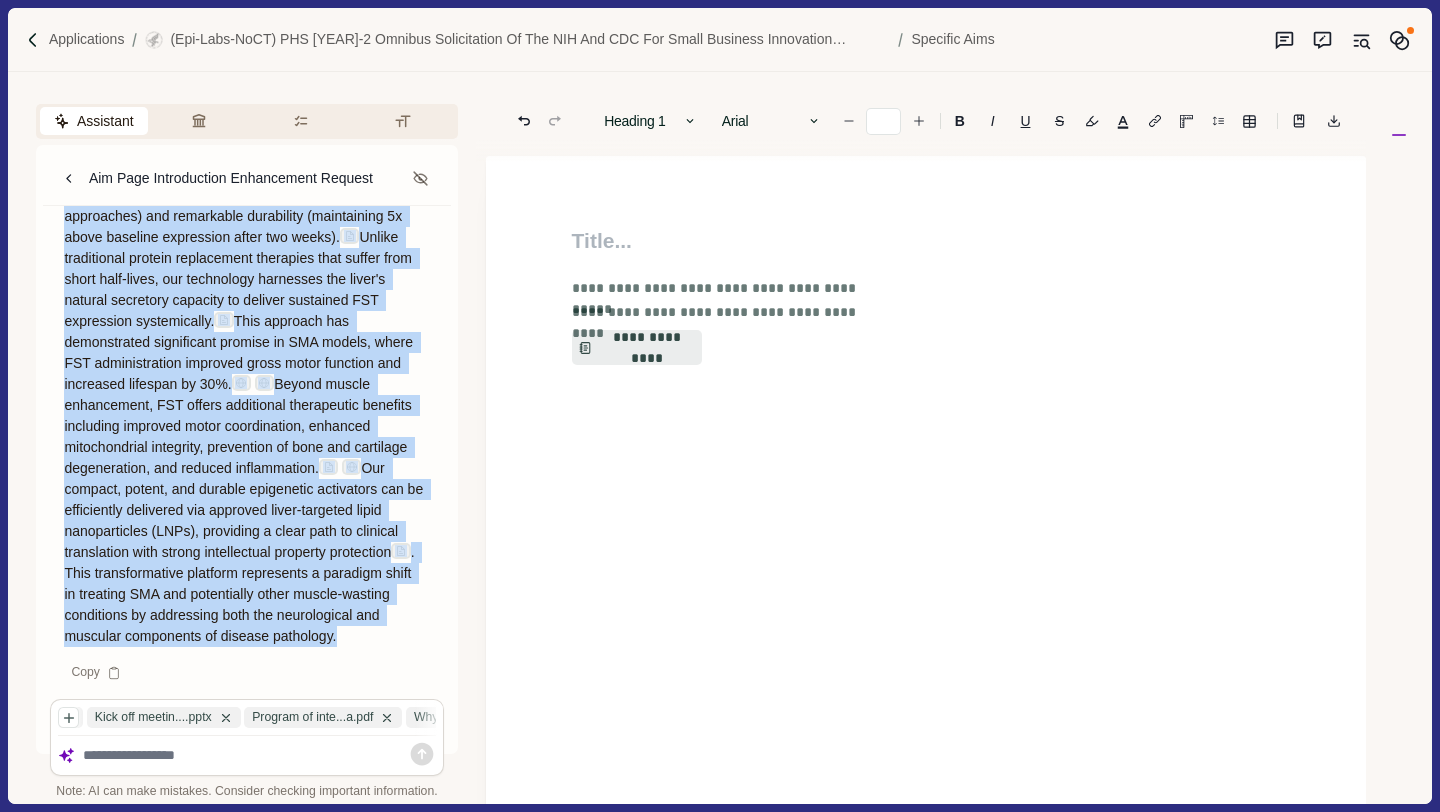 drag, startPoint x: 319, startPoint y: 373, endPoint x: 305, endPoint y: 628, distance: 255.38402 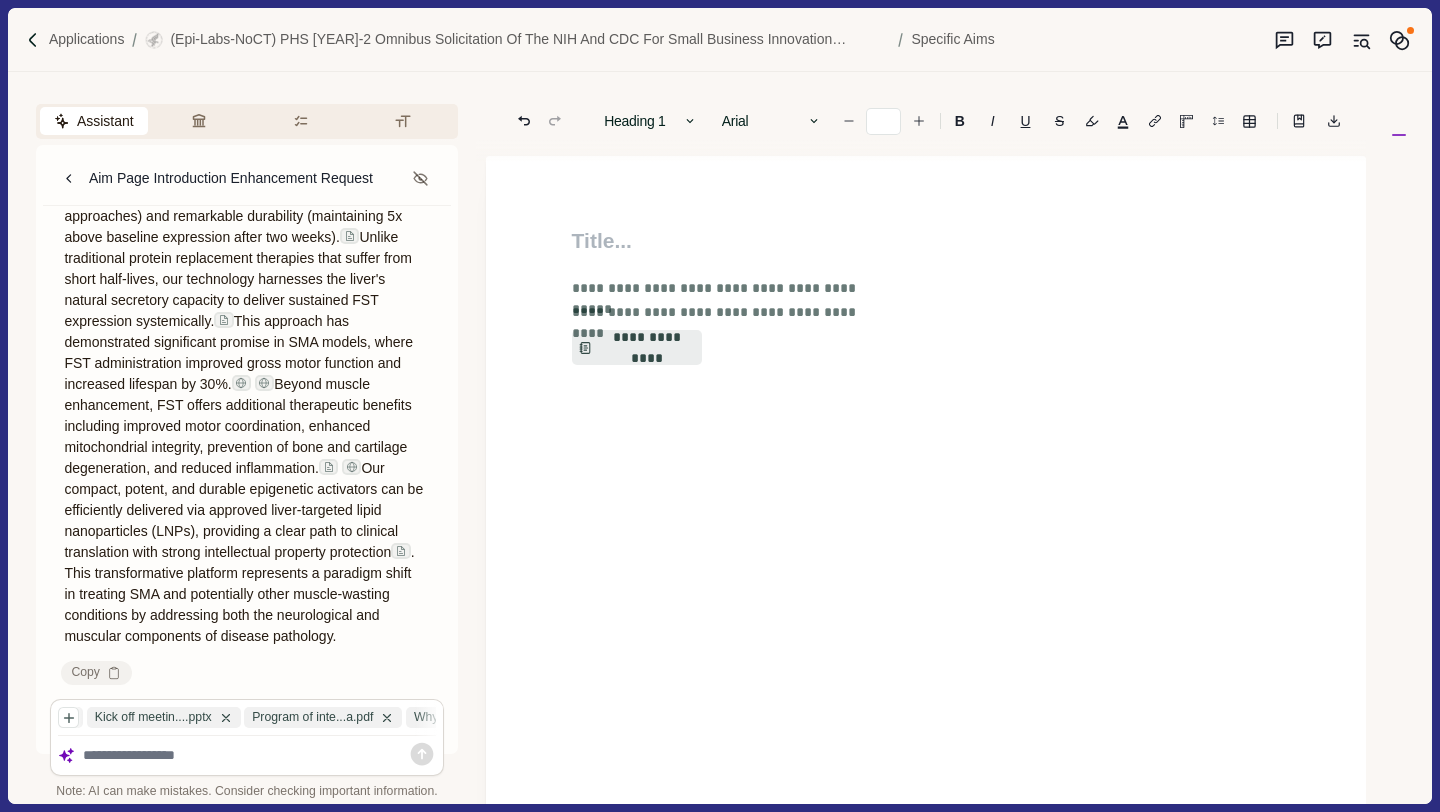 click on "Copy" at bounding box center (96, 673) 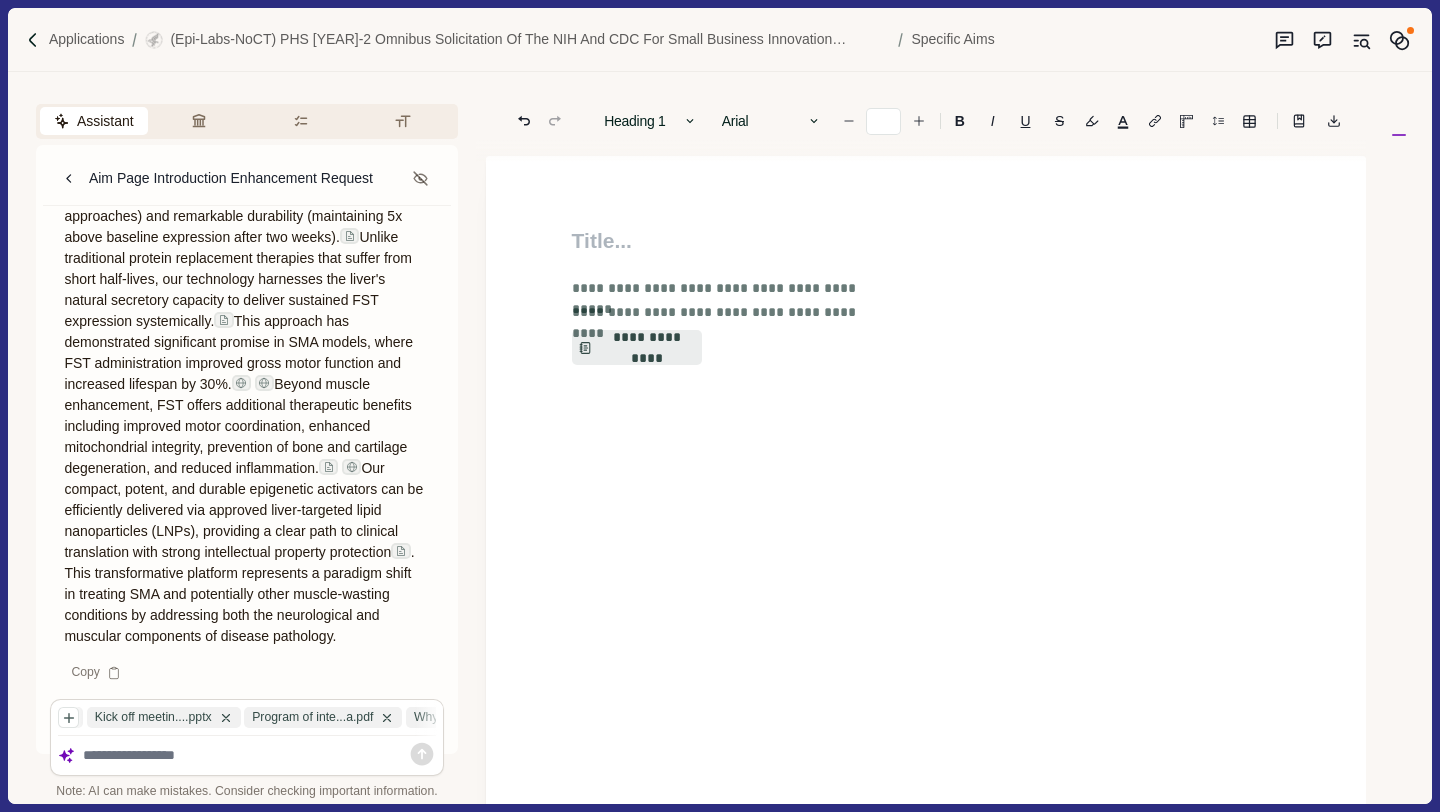 click at bounding box center [926, 241] 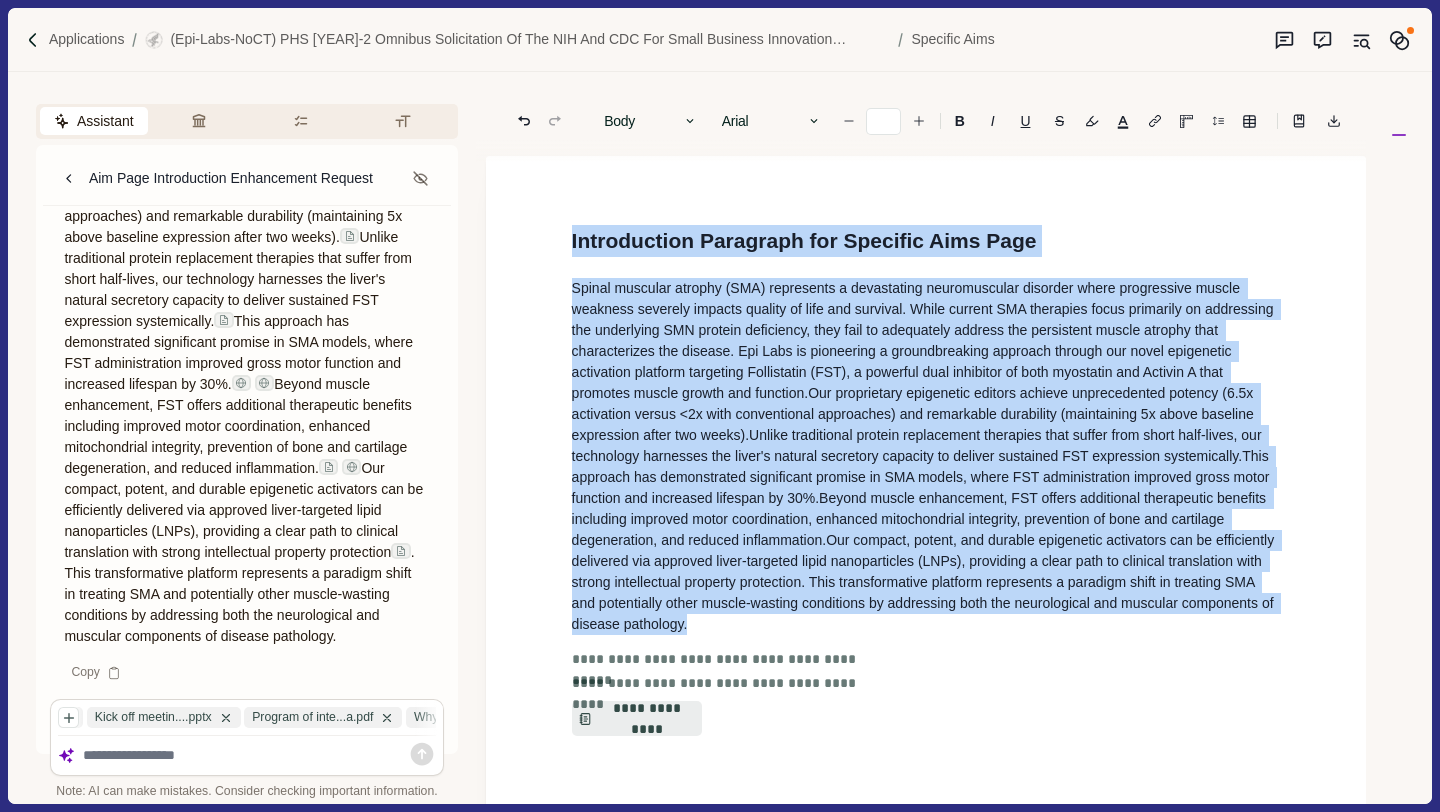 drag, startPoint x: 648, startPoint y: 661, endPoint x: 522, endPoint y: 189, distance: 488.5284 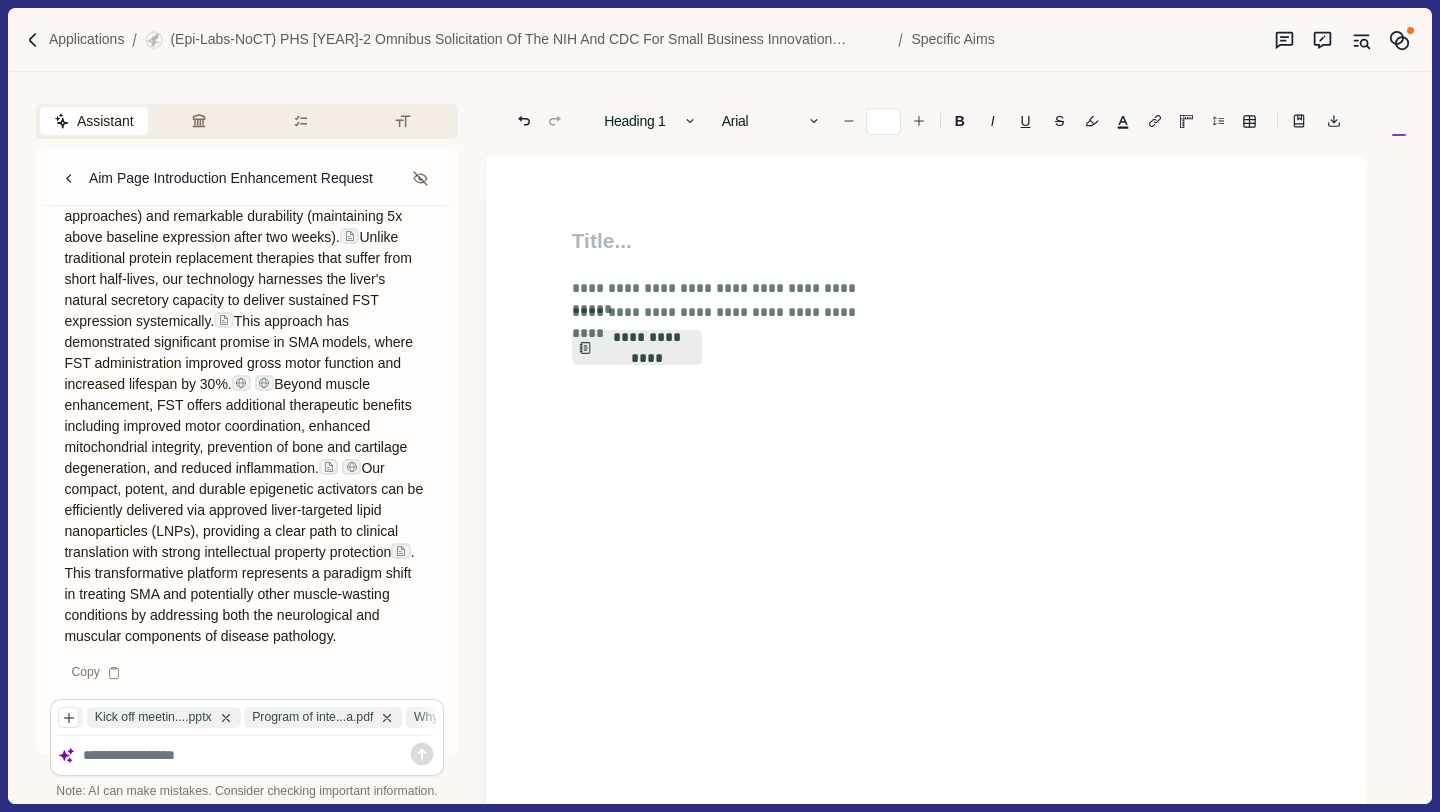 click at bounding box center (259, 755) 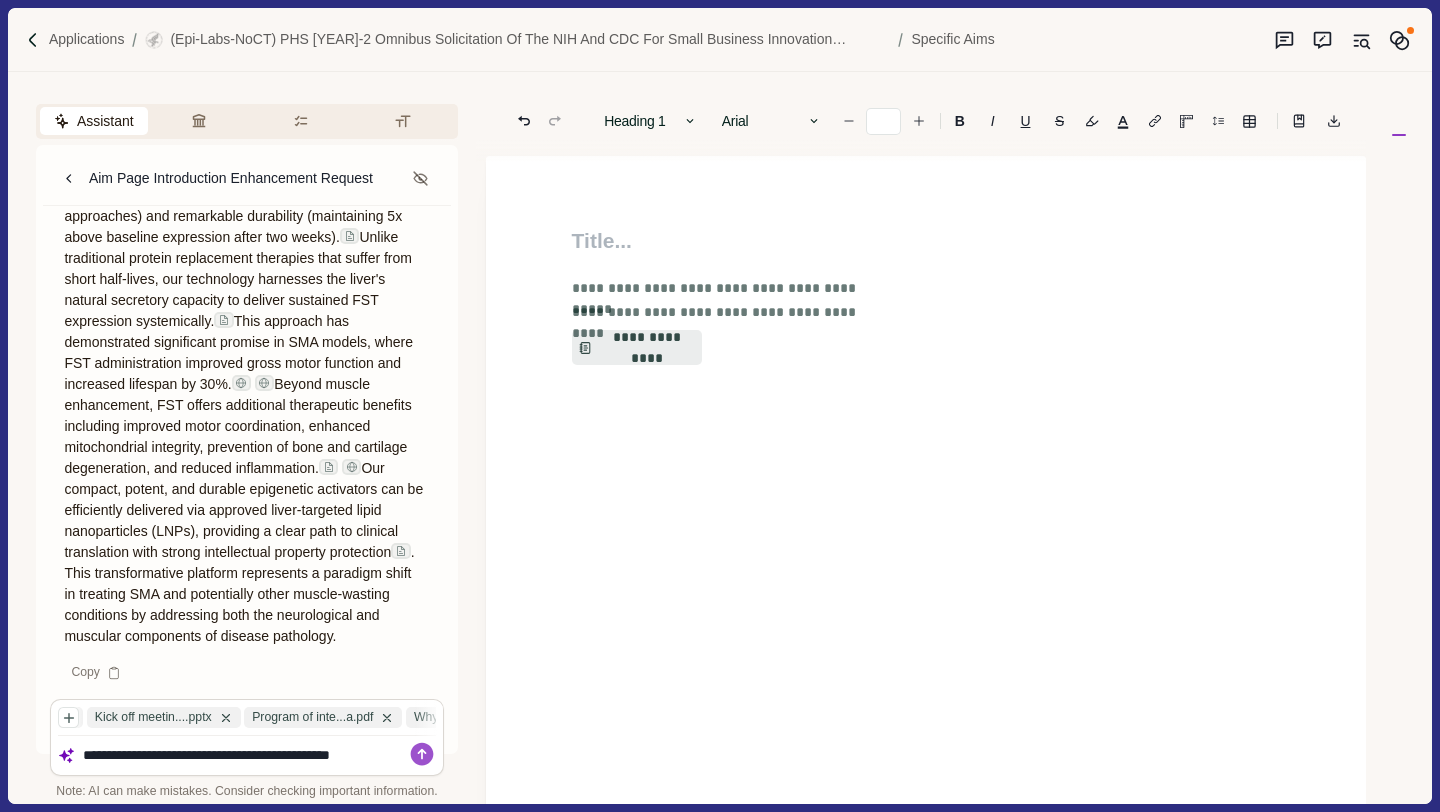 type on "**********" 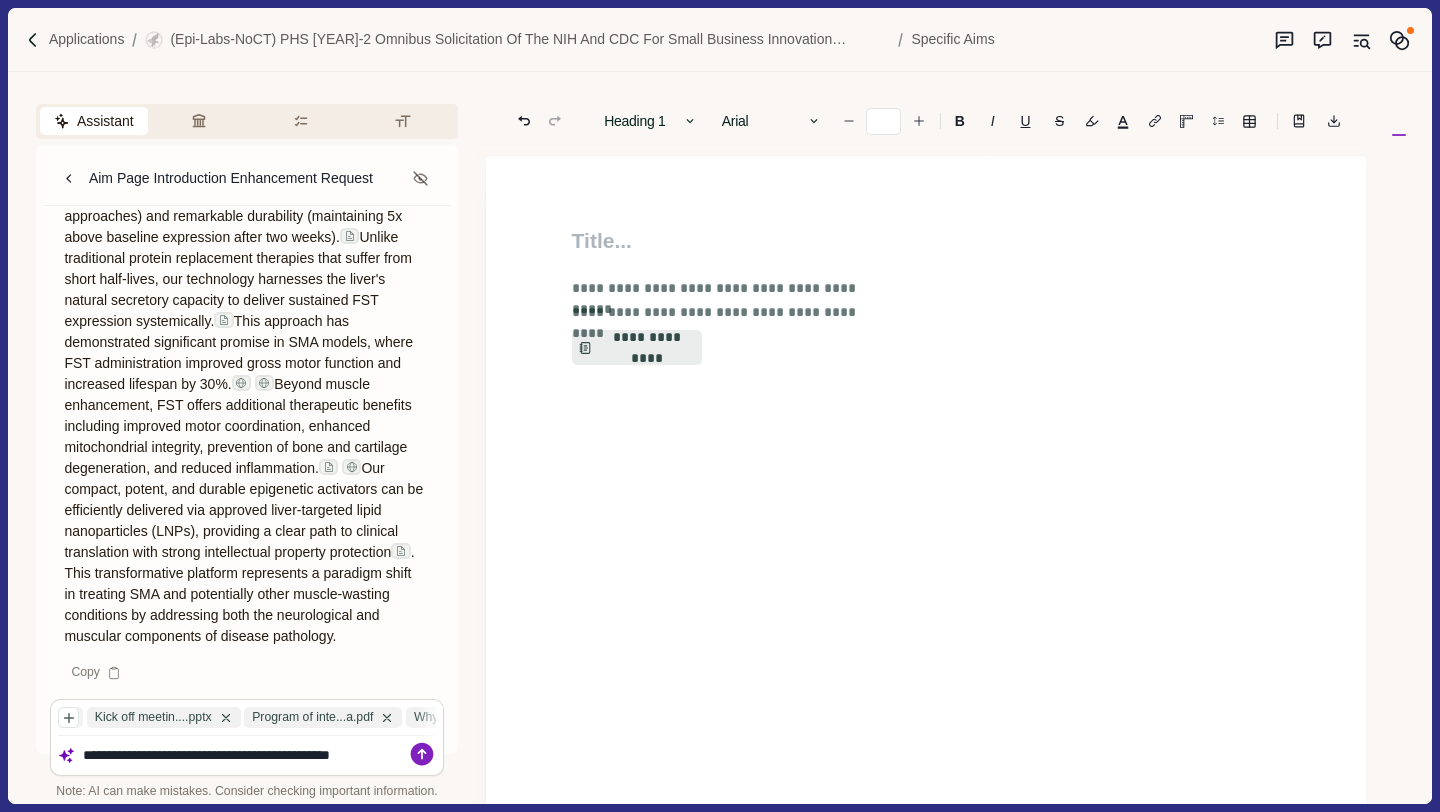 click at bounding box center (421, 754) 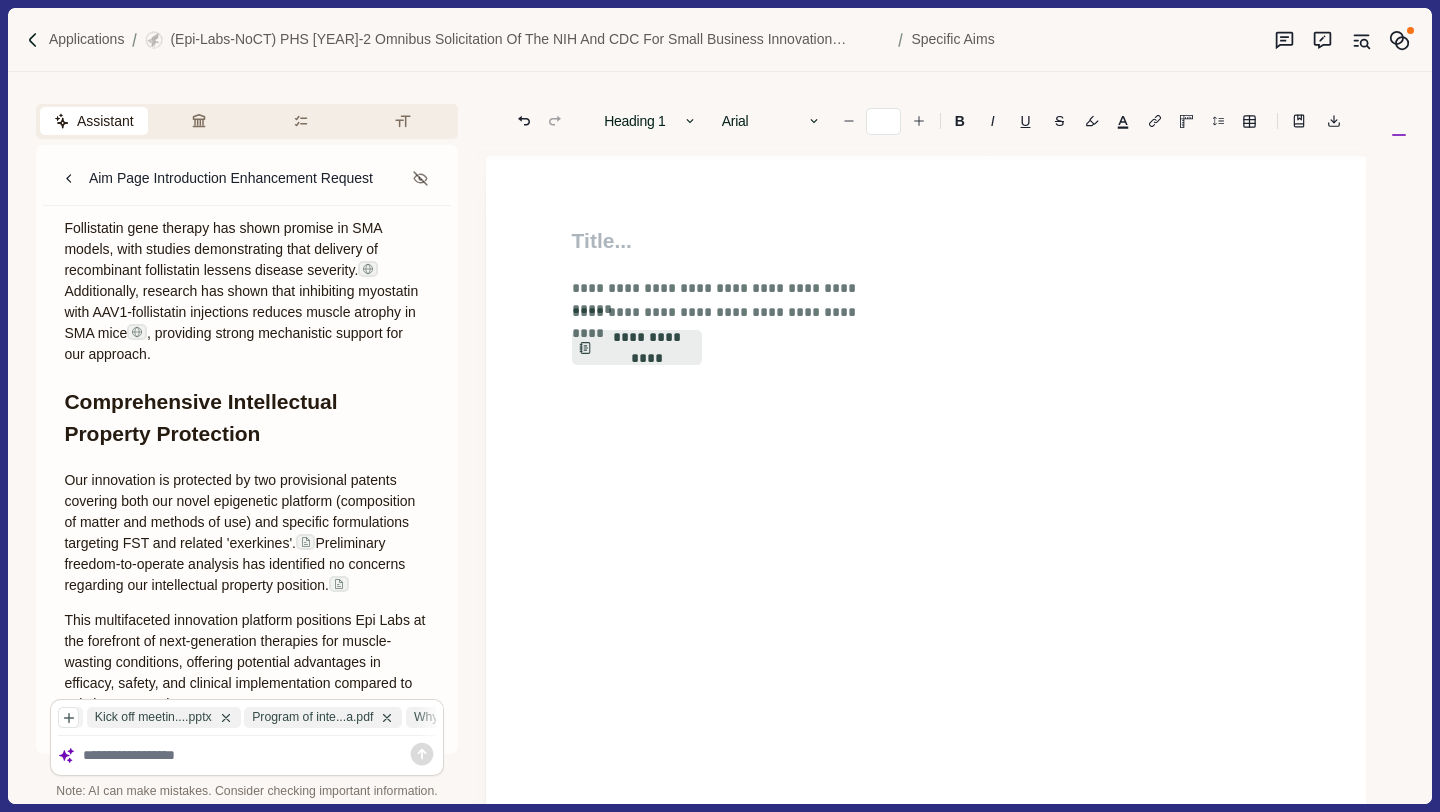 scroll, scrollTop: 2385, scrollLeft: 0, axis: vertical 